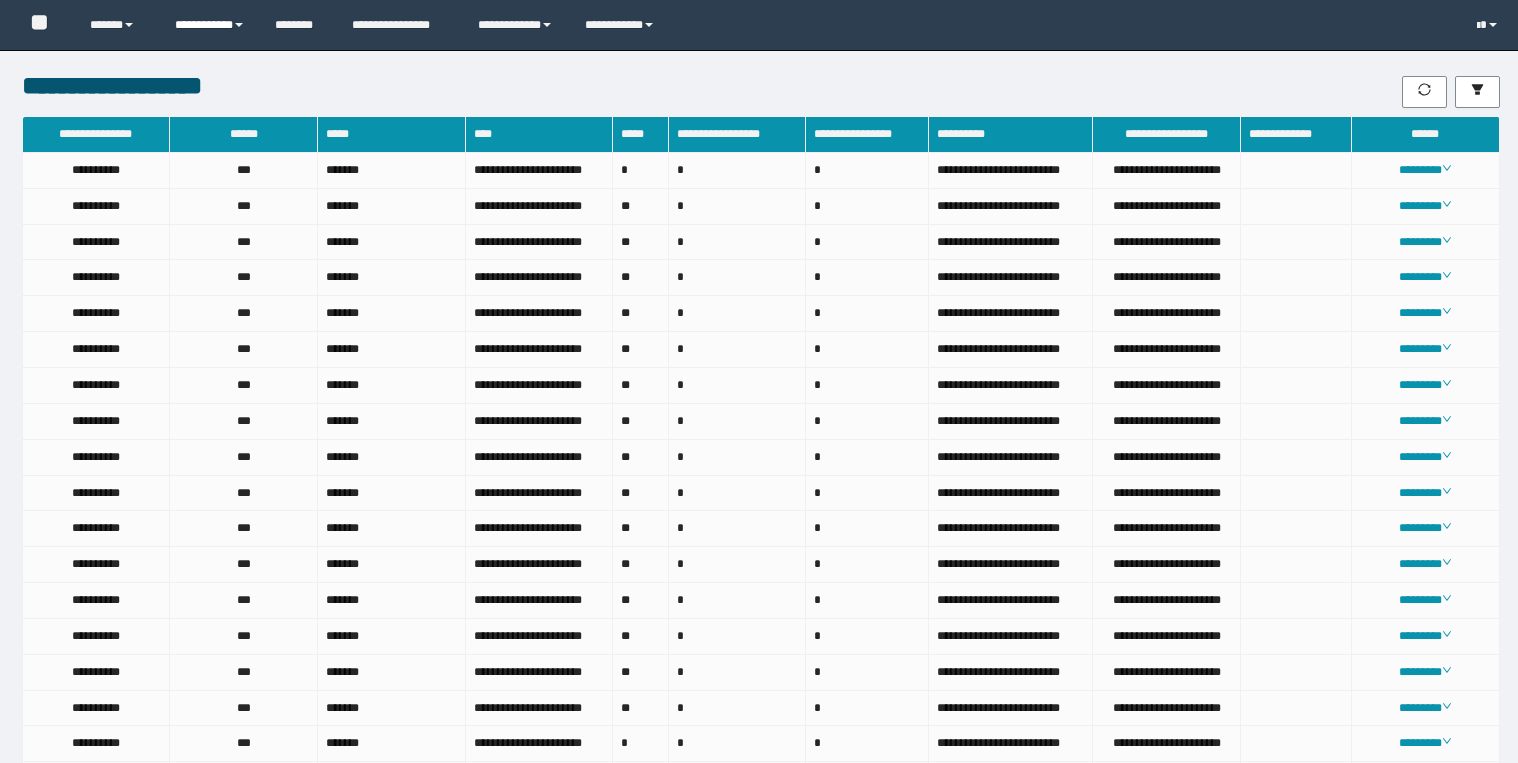 scroll, scrollTop: 896, scrollLeft: 0, axis: vertical 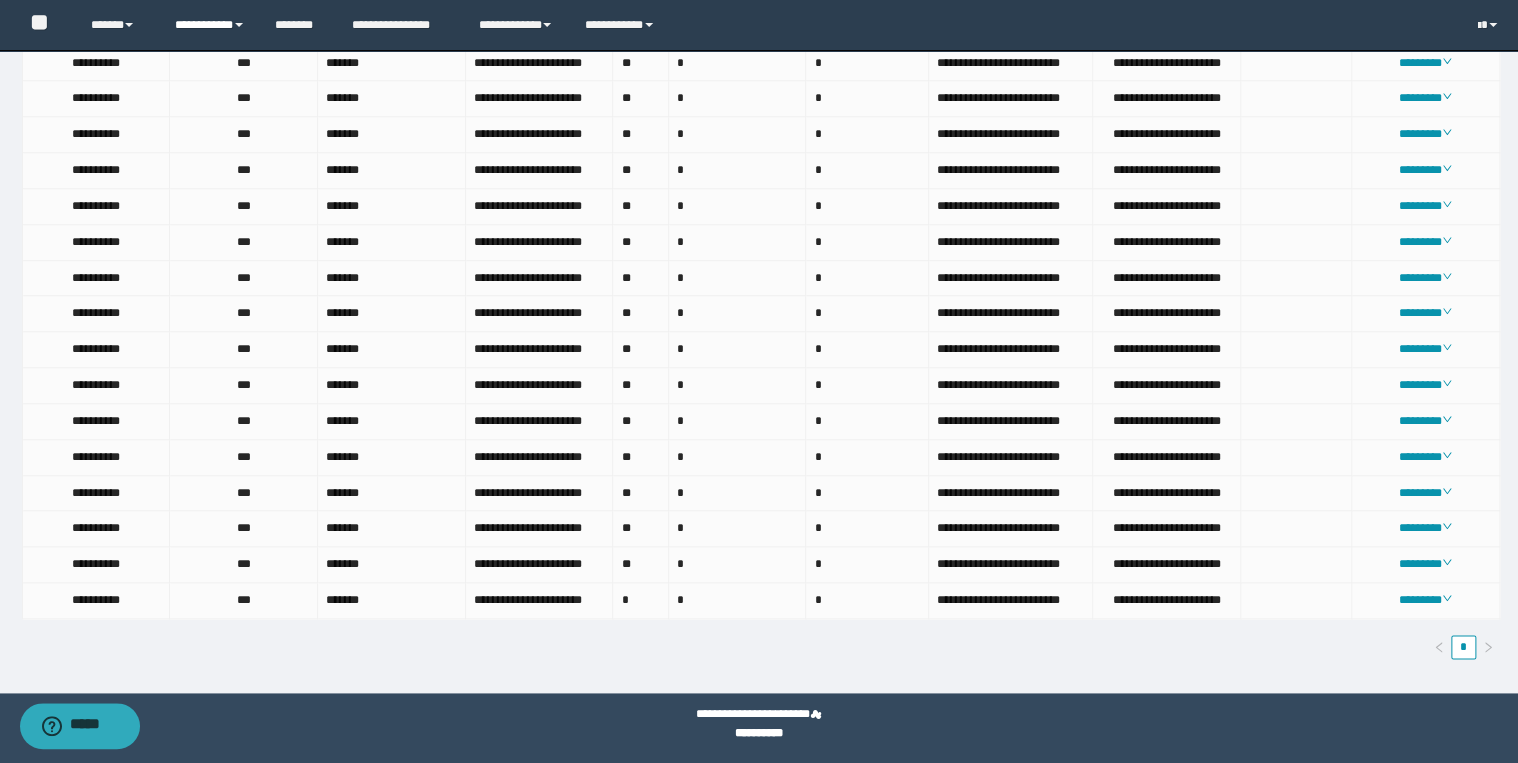 click on "**********" at bounding box center [210, 25] 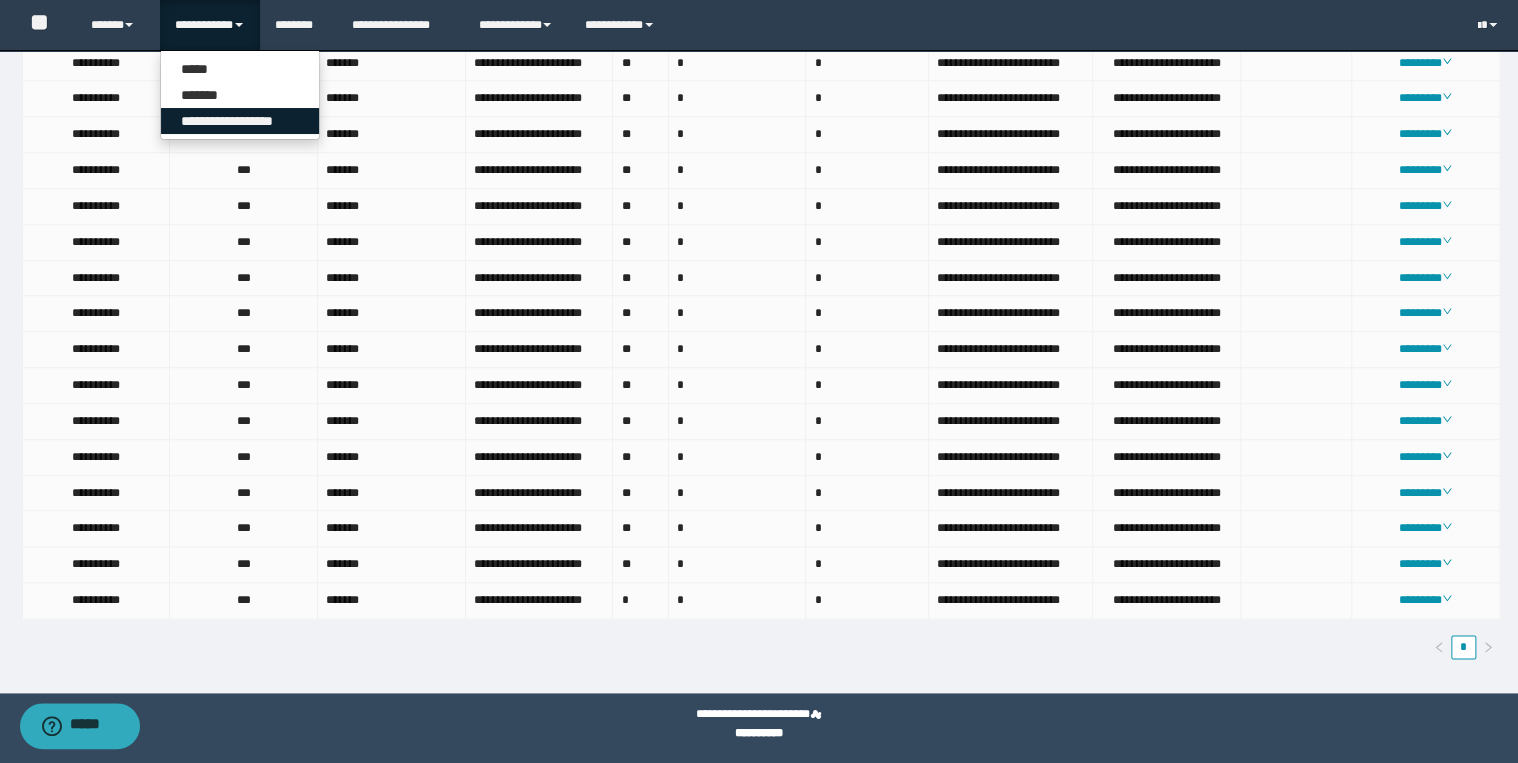 click on "**********" at bounding box center (240, 121) 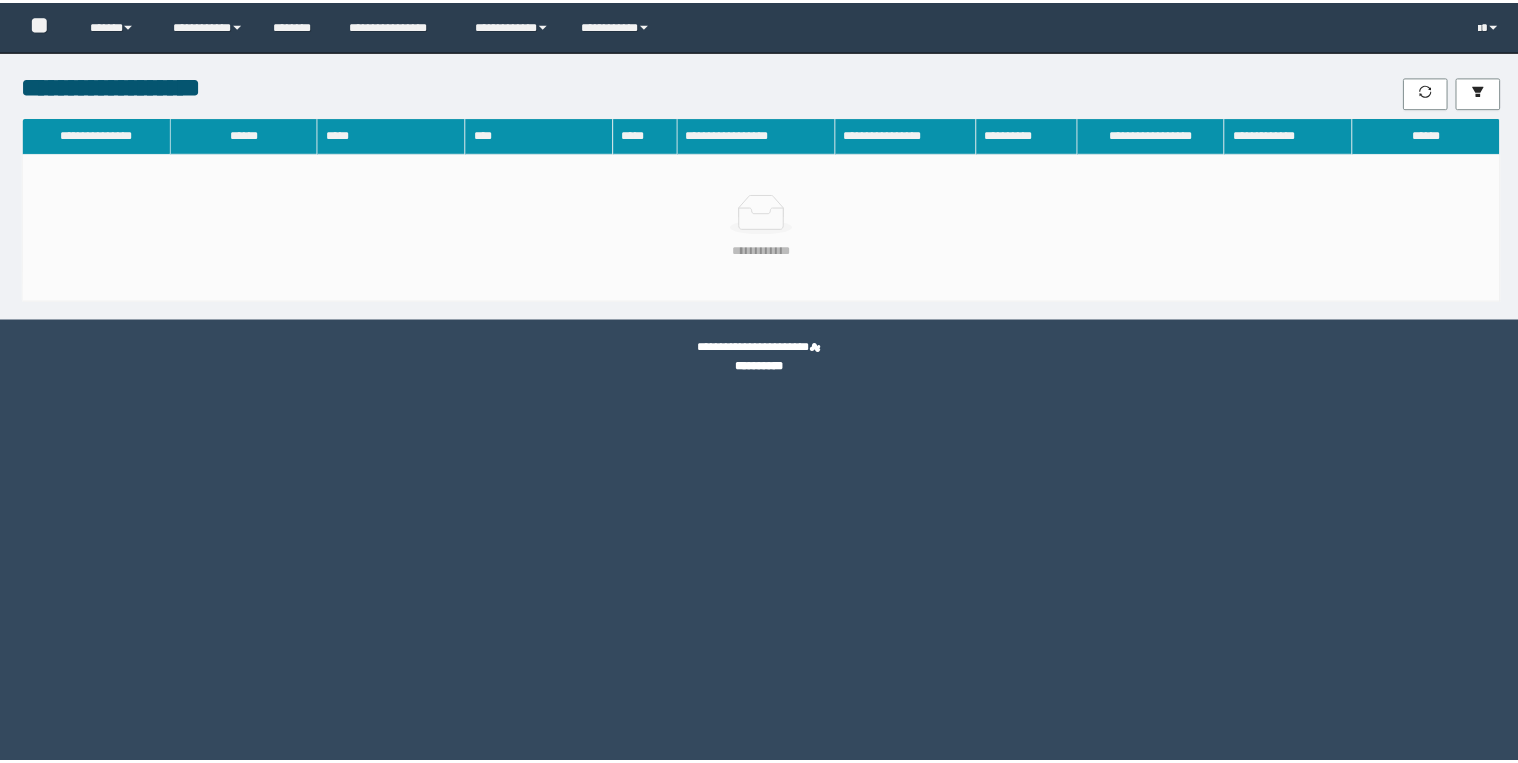 scroll, scrollTop: 0, scrollLeft: 0, axis: both 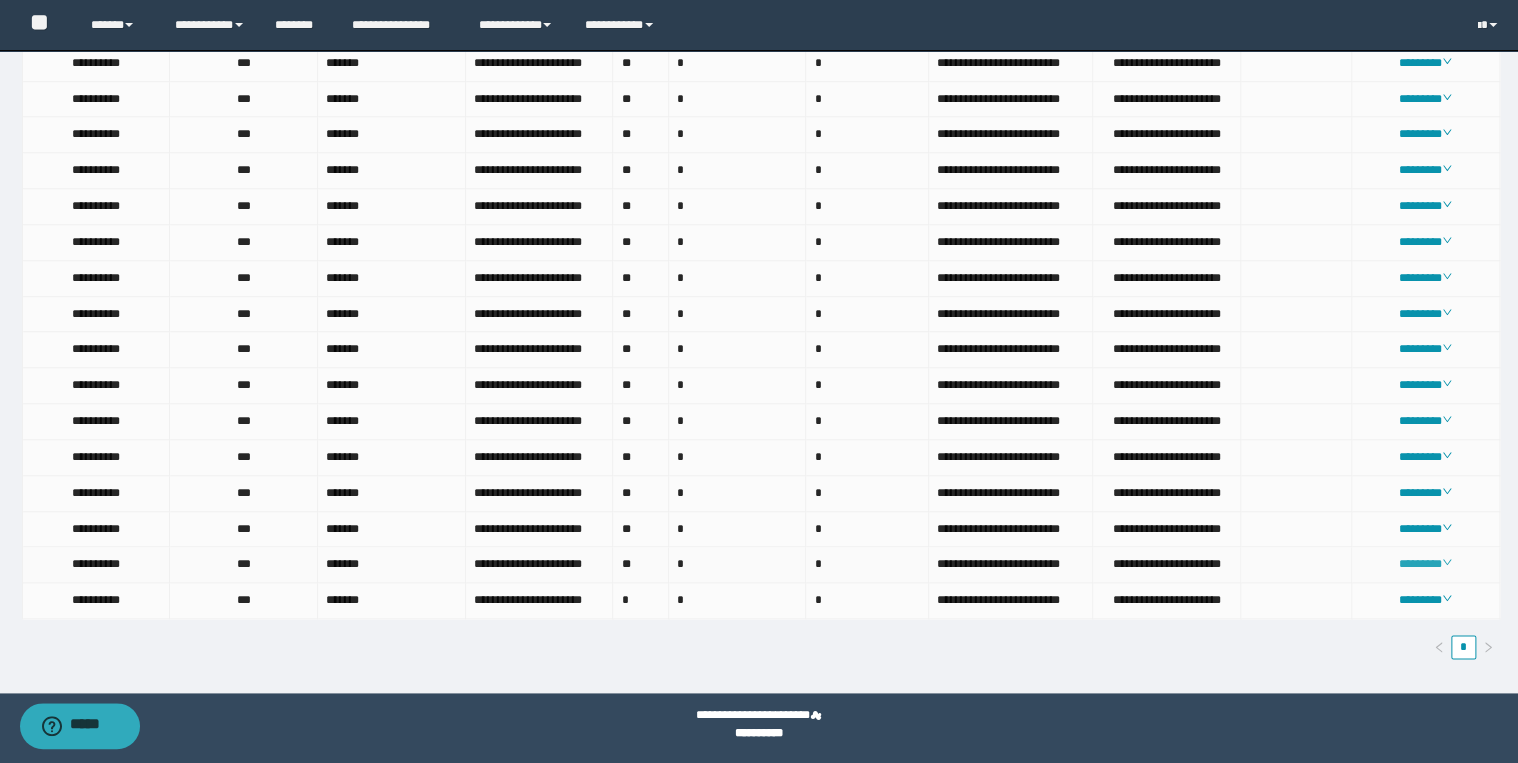 click on "********" at bounding box center [1425, 564] 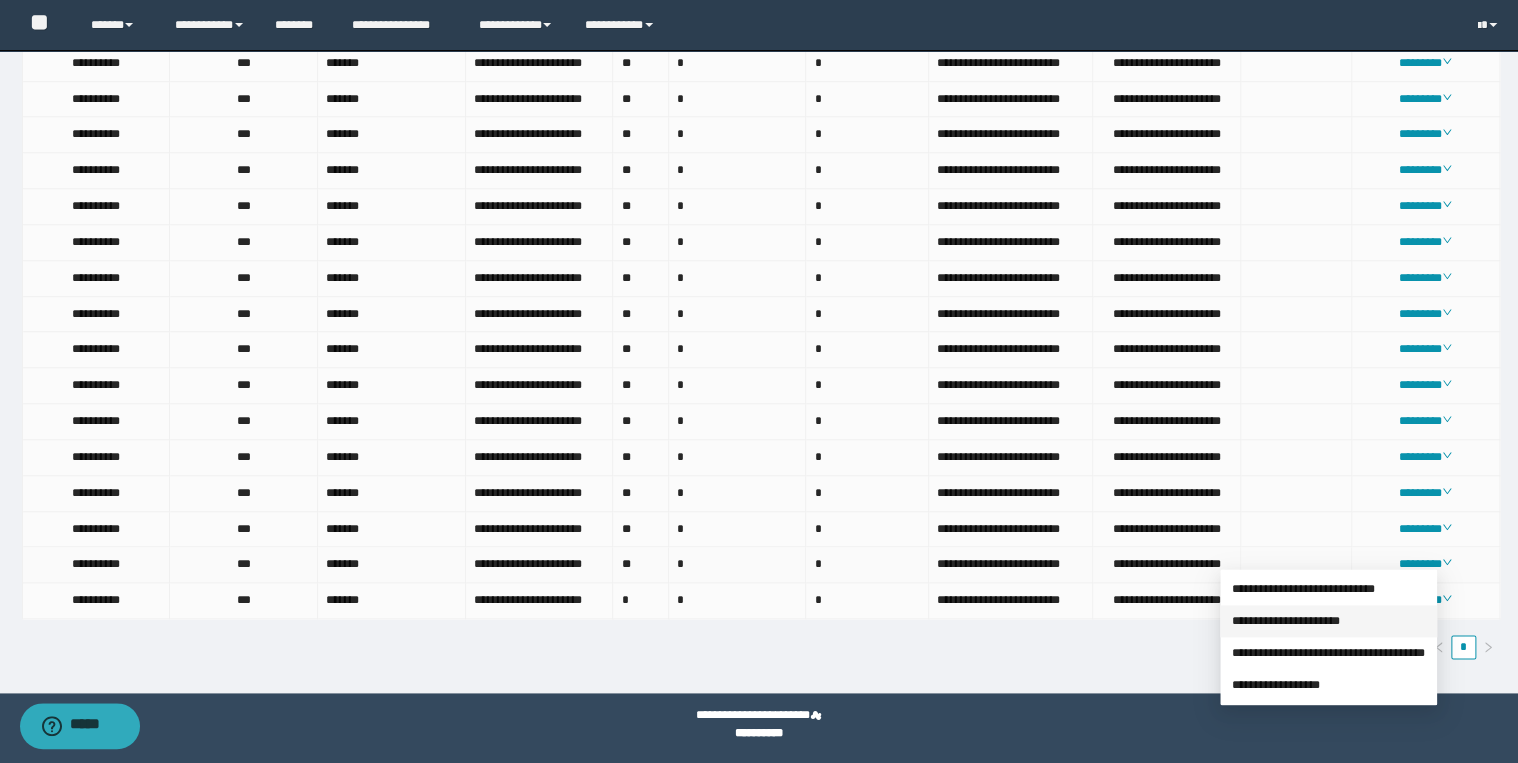 click on "**********" at bounding box center (1286, 621) 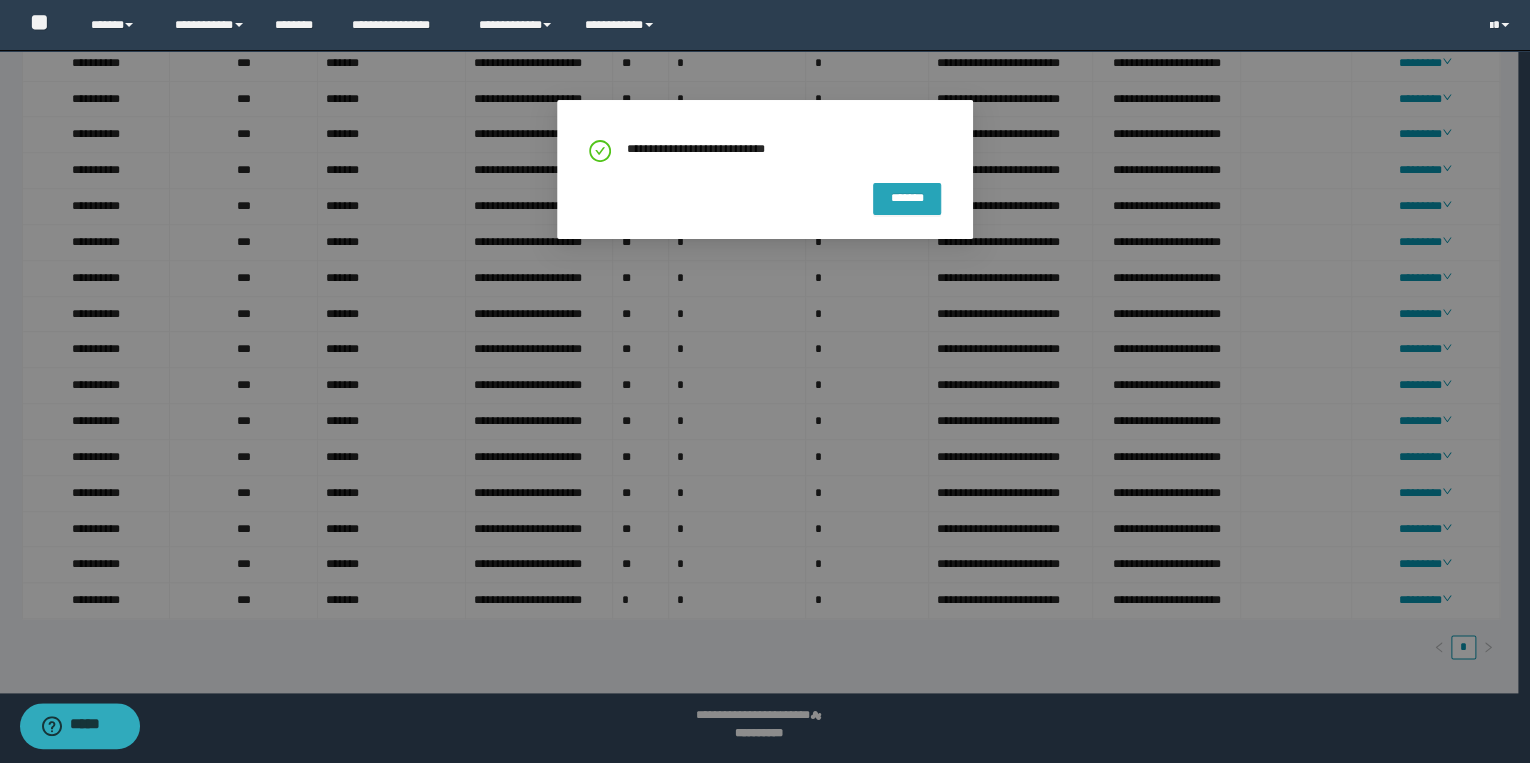 click on "*******" at bounding box center (907, 199) 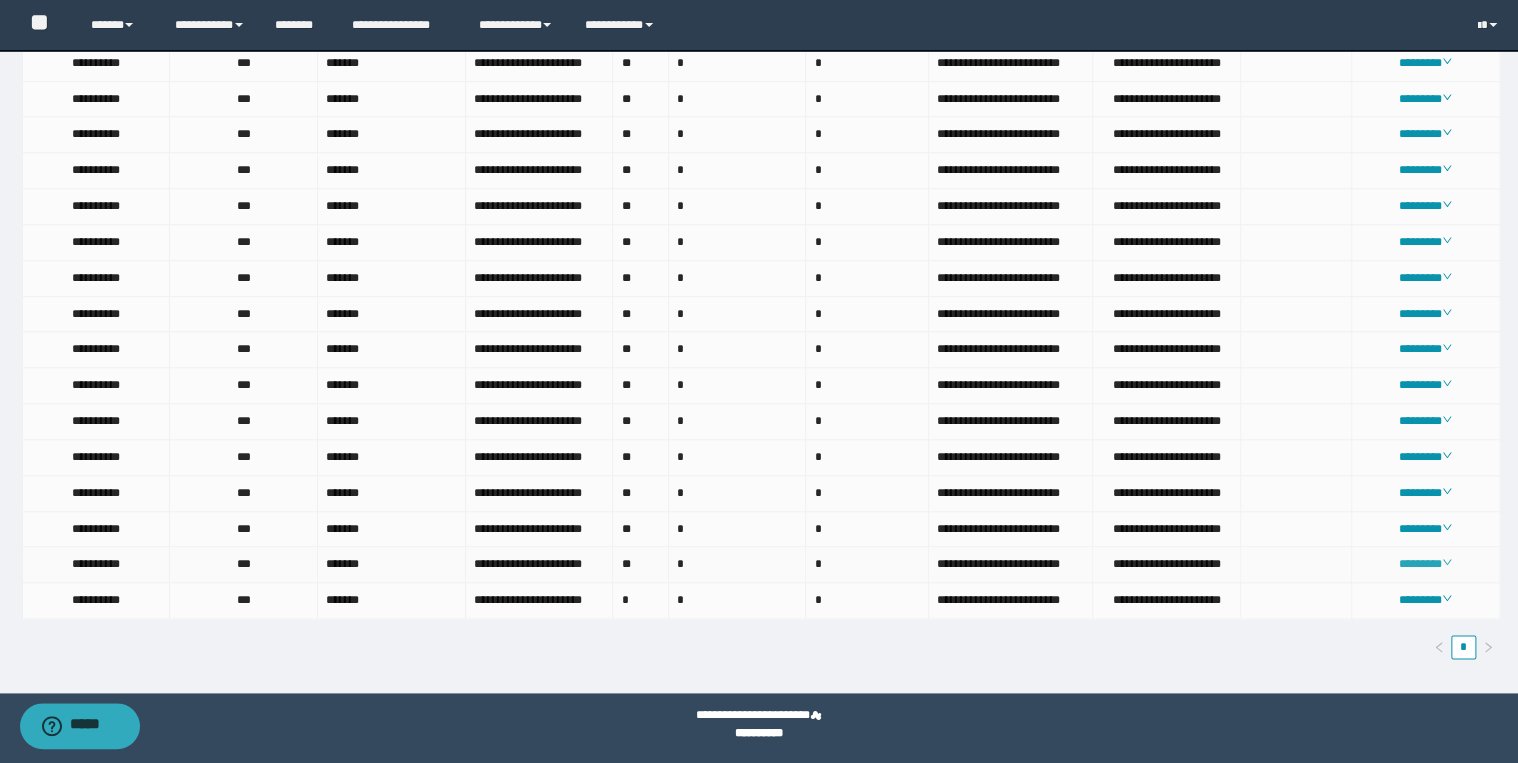 click on "********" at bounding box center (1425, 564) 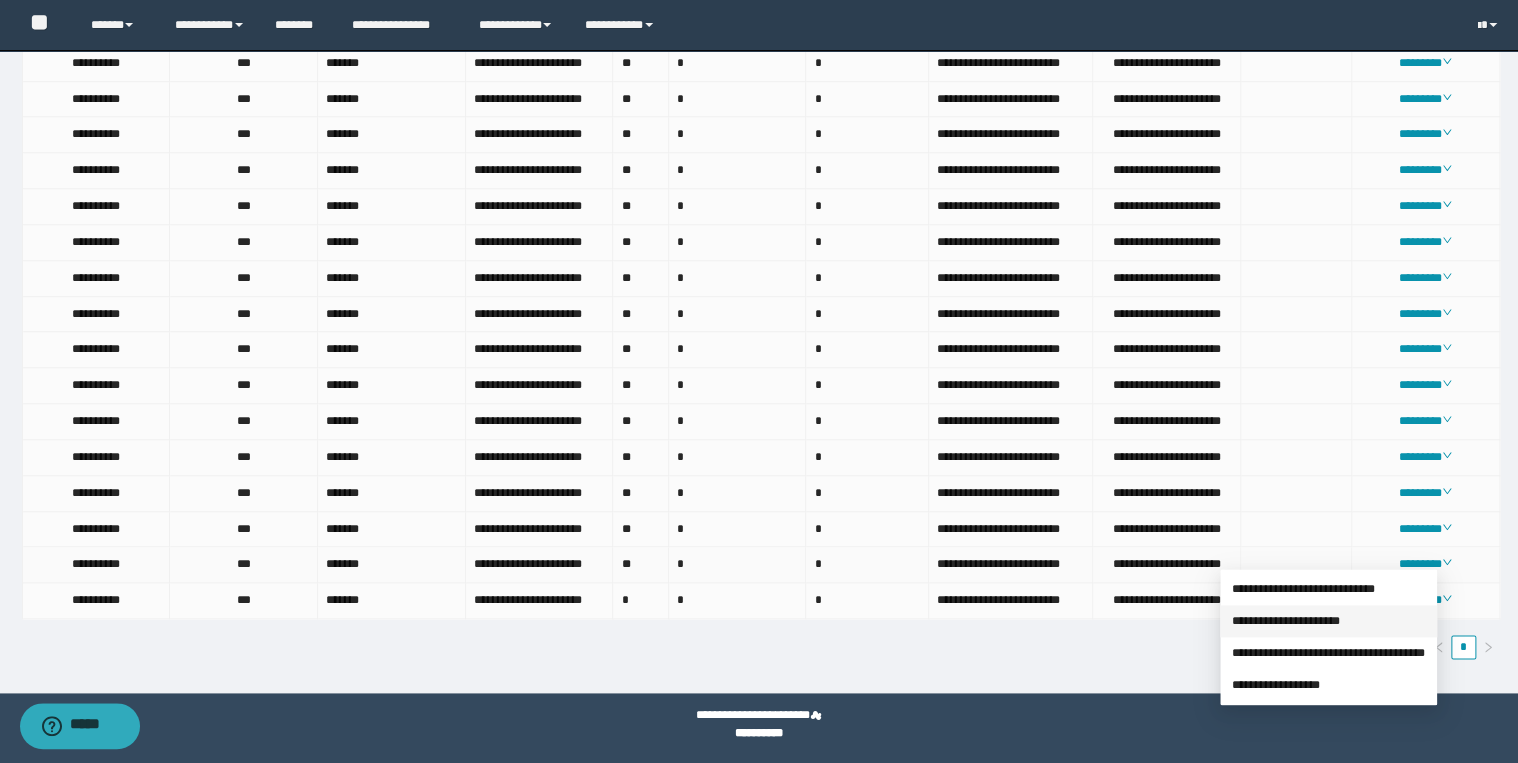 click on "**********" at bounding box center [1286, 621] 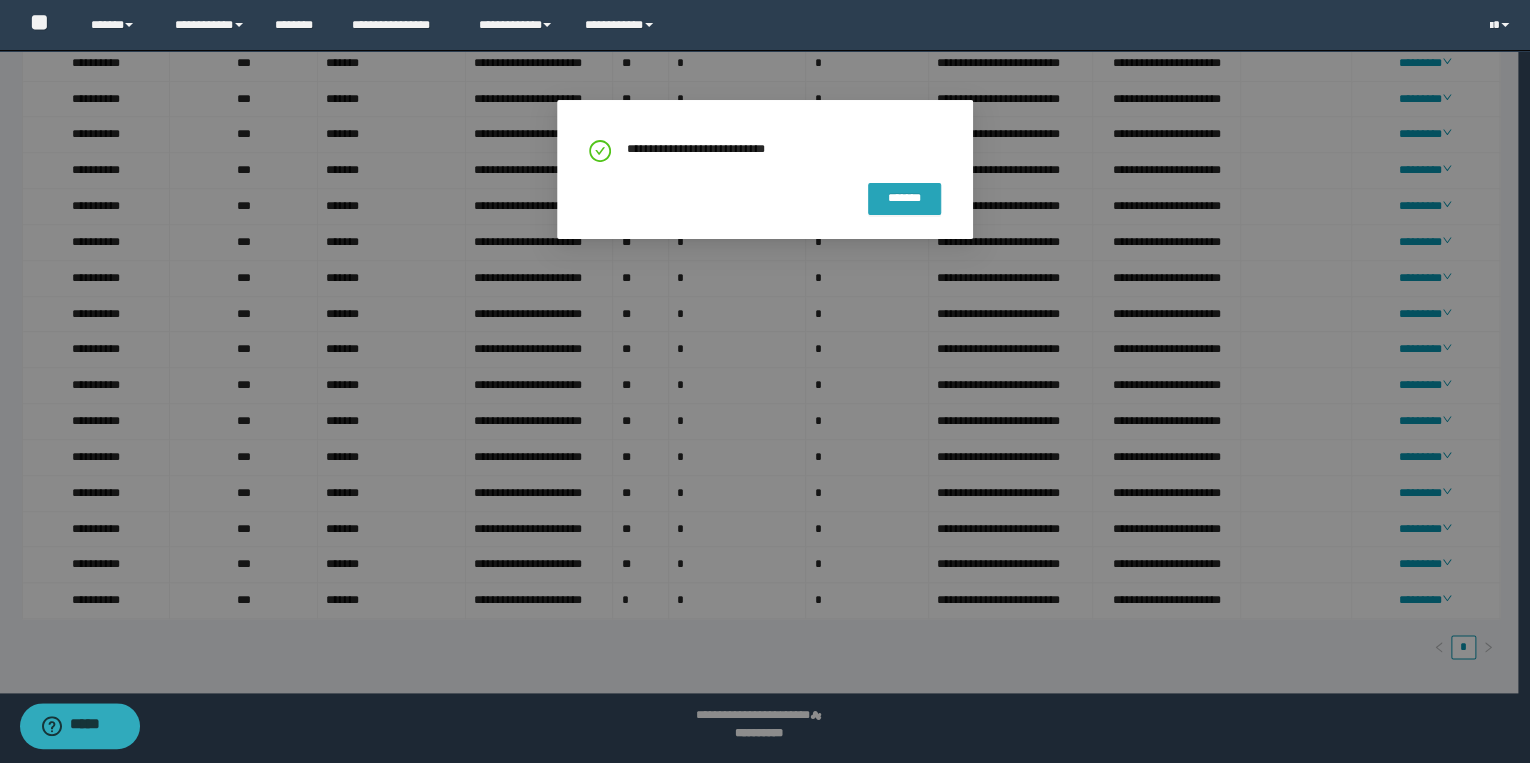 click on "*******" at bounding box center [904, 199] 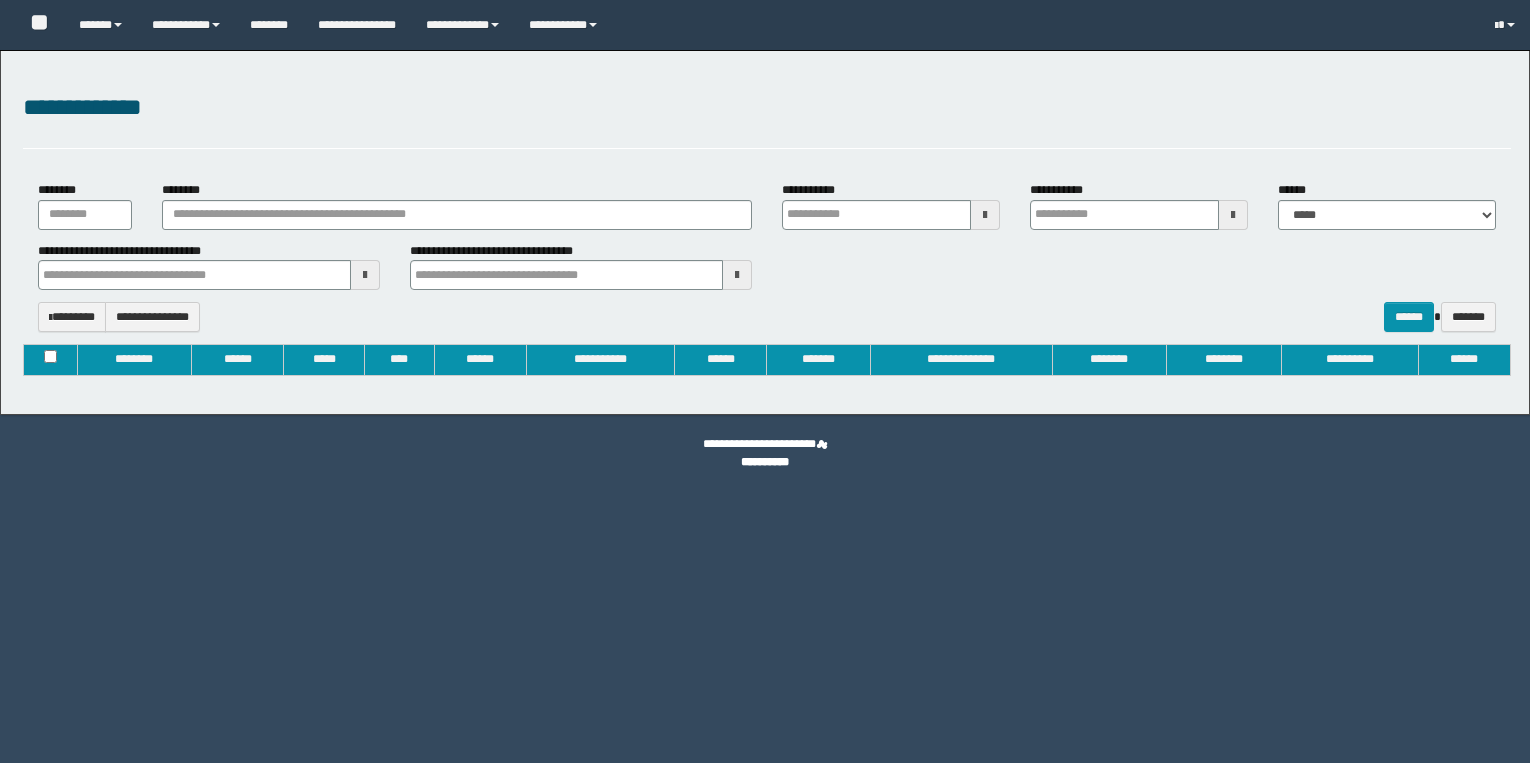 type on "**********" 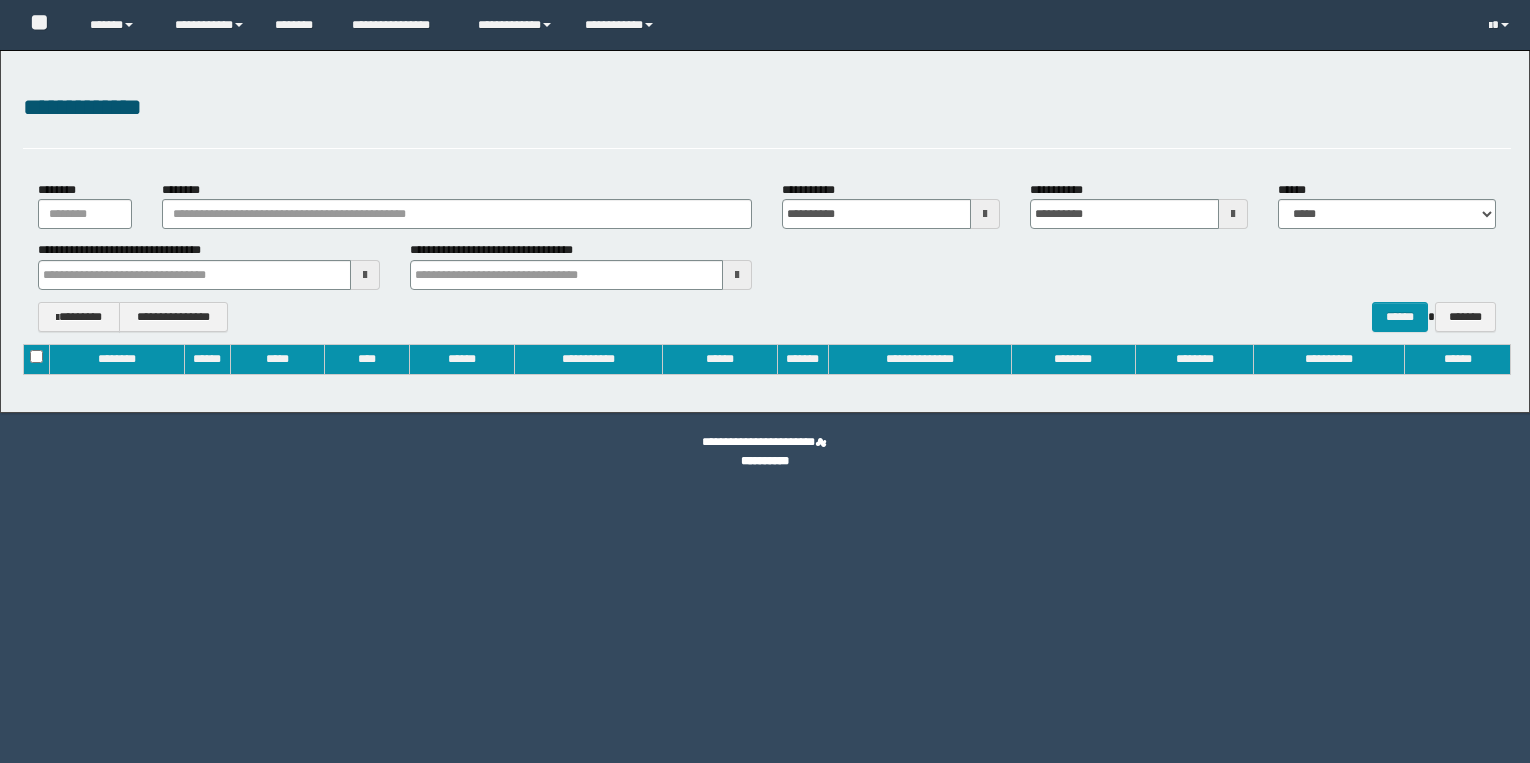 scroll, scrollTop: 0, scrollLeft: 0, axis: both 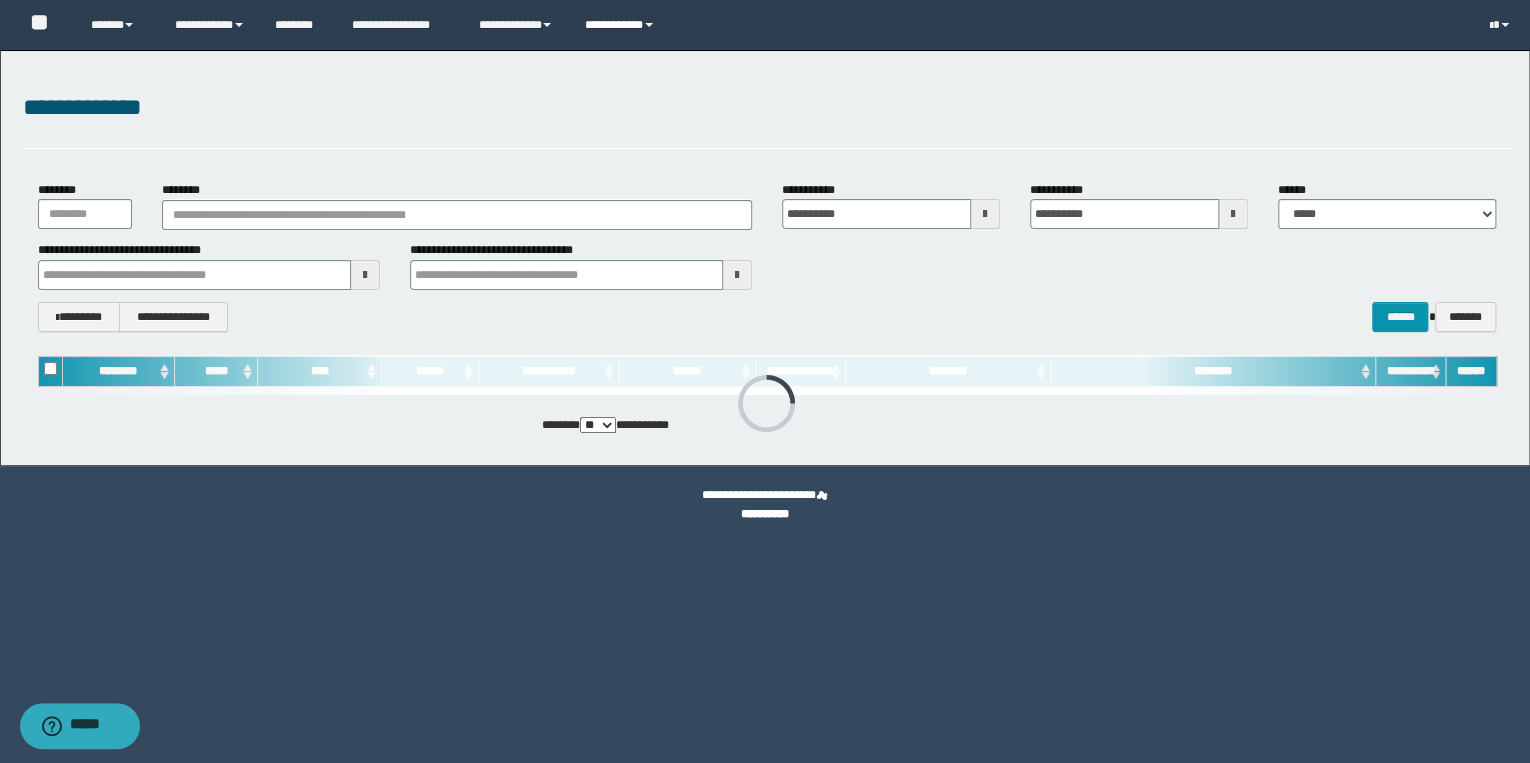 click on "**********" at bounding box center [622, 25] 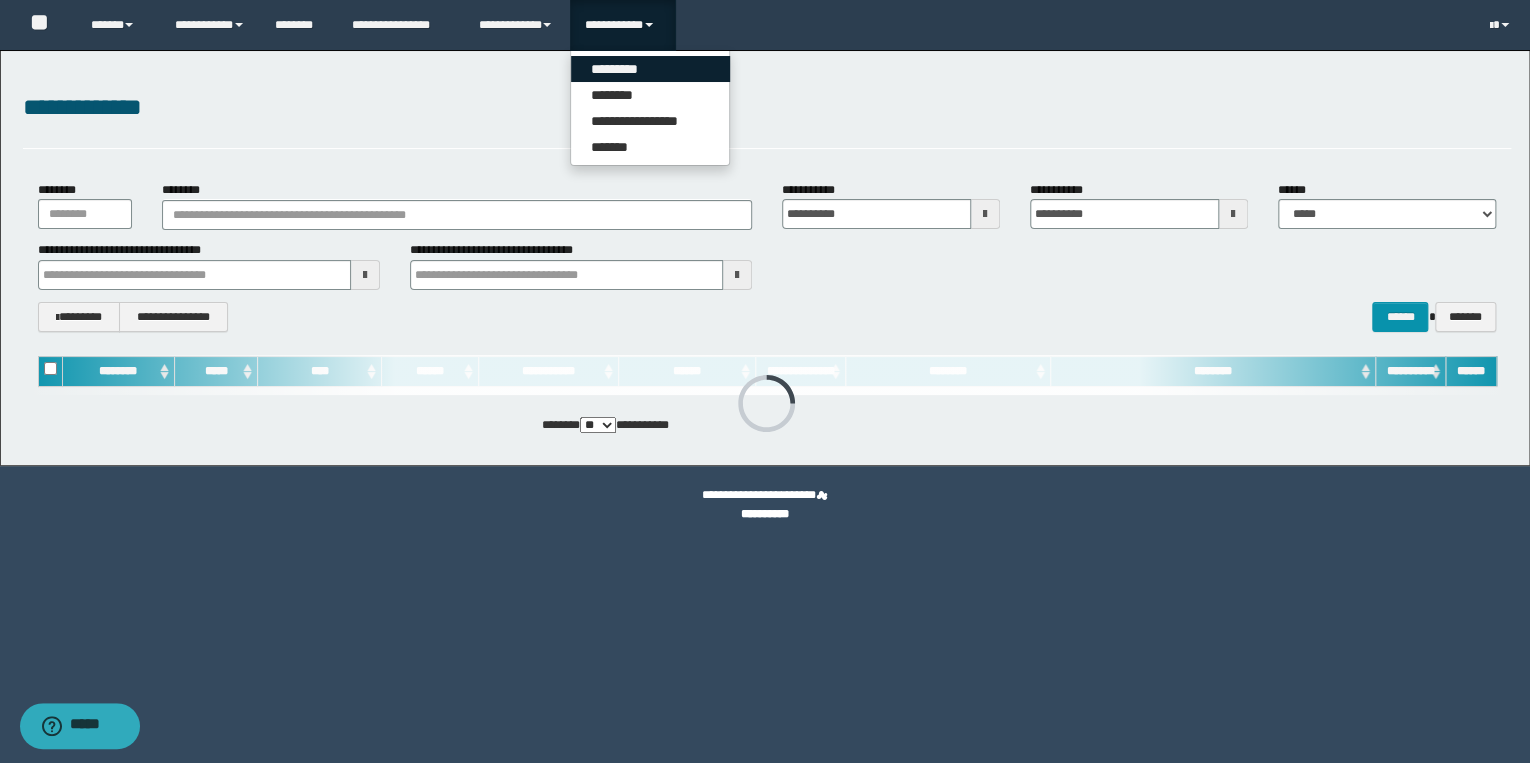 click on "*********" at bounding box center [650, 69] 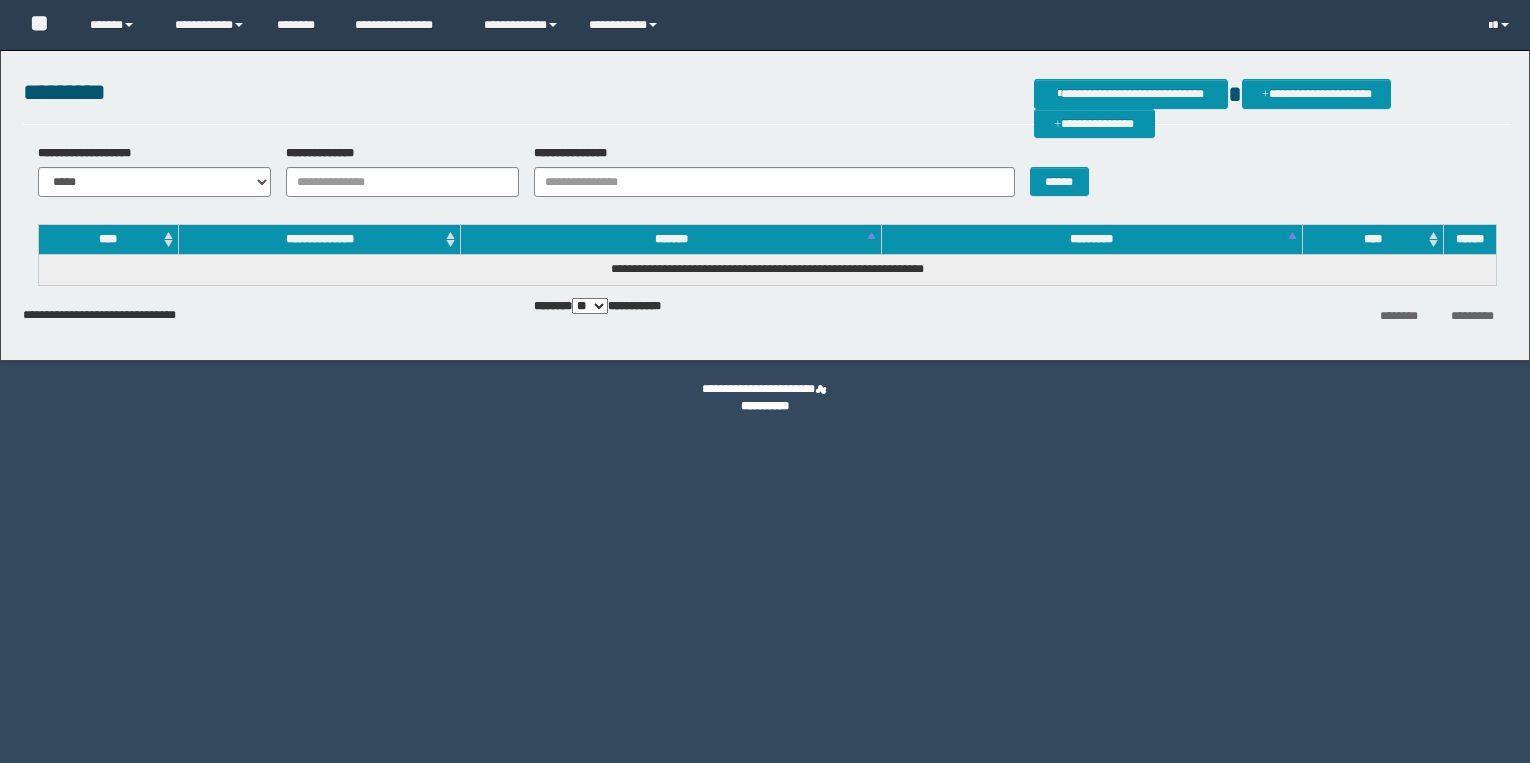 scroll, scrollTop: 0, scrollLeft: 0, axis: both 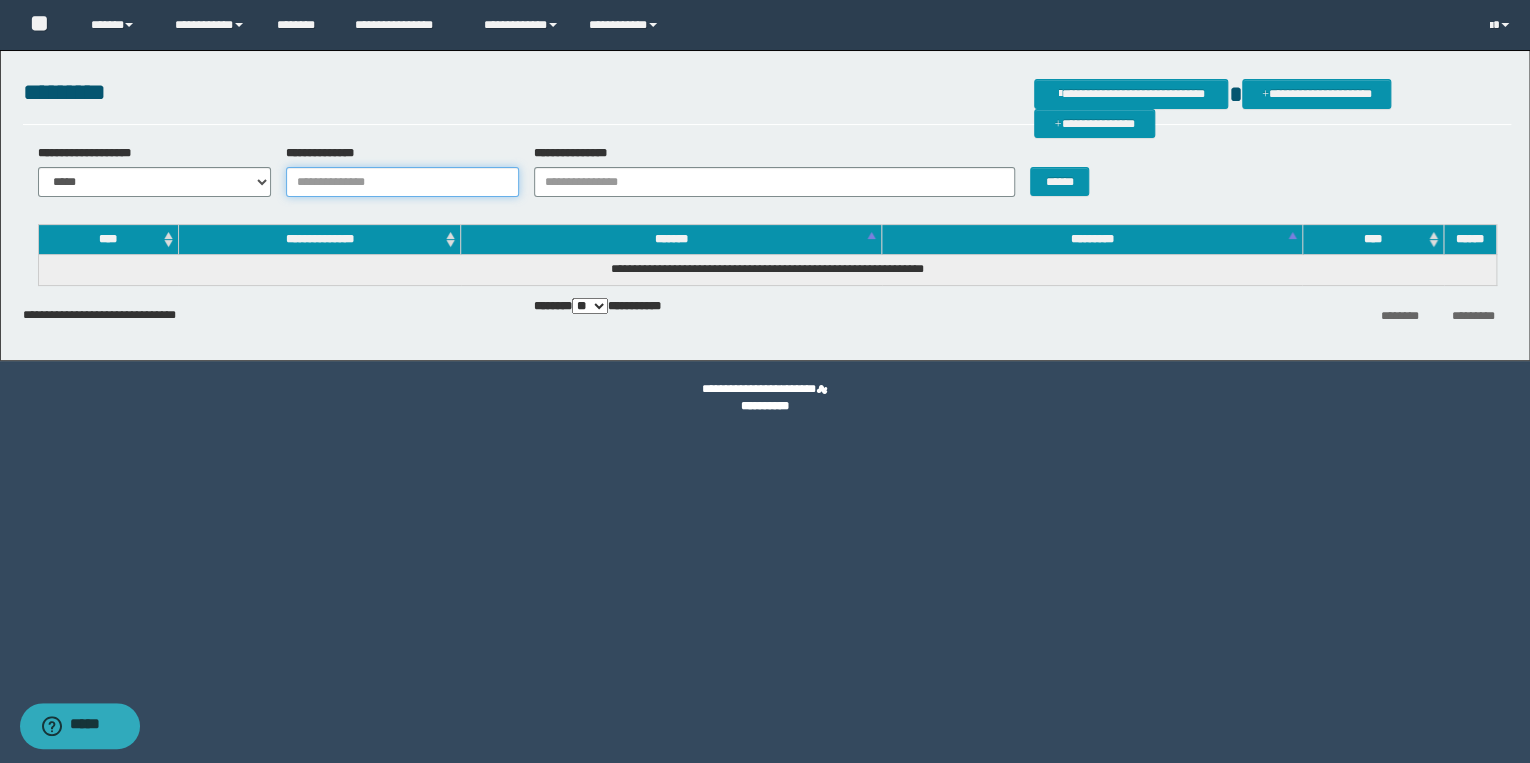 click on "**********" at bounding box center (402, 182) 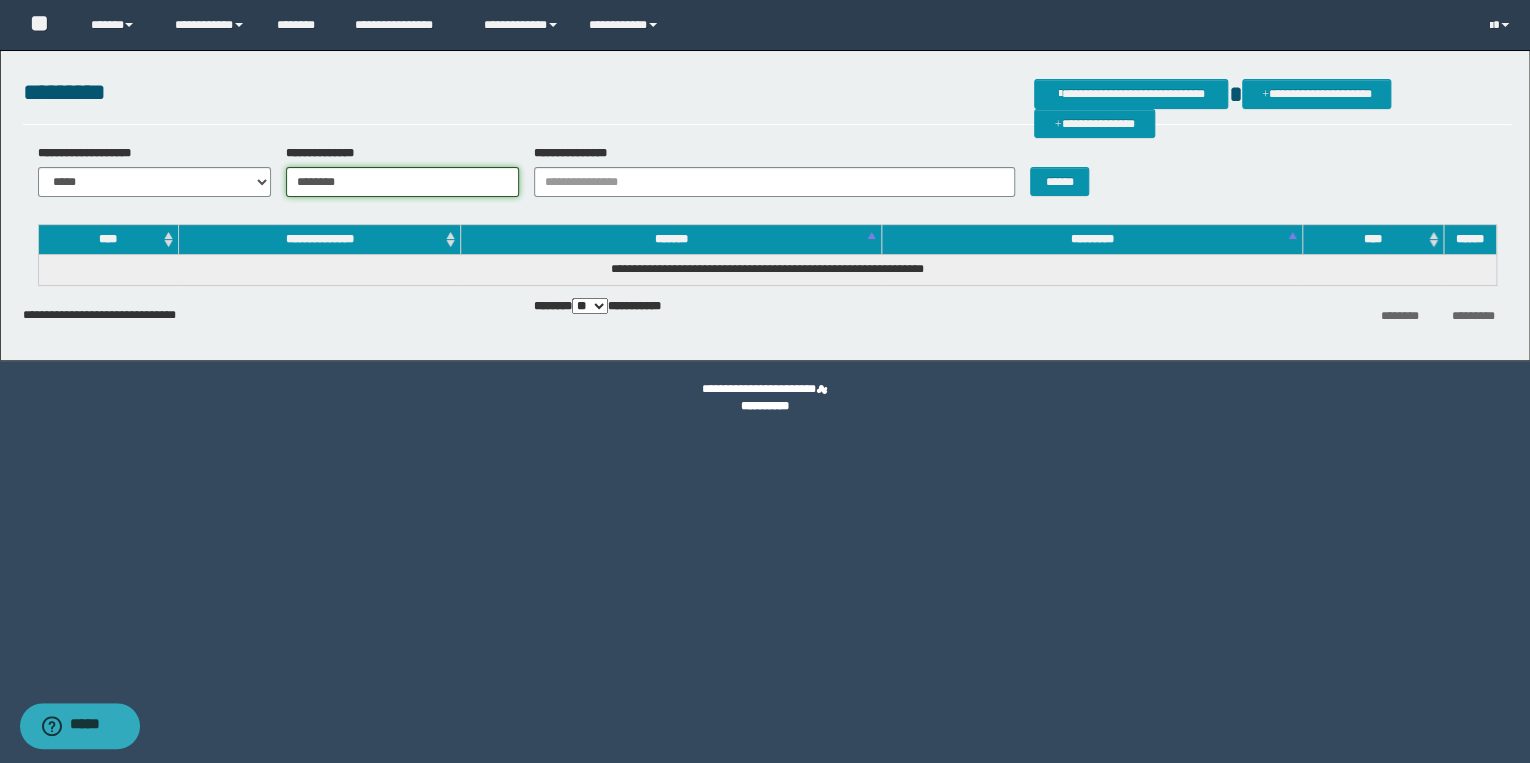 type on "********" 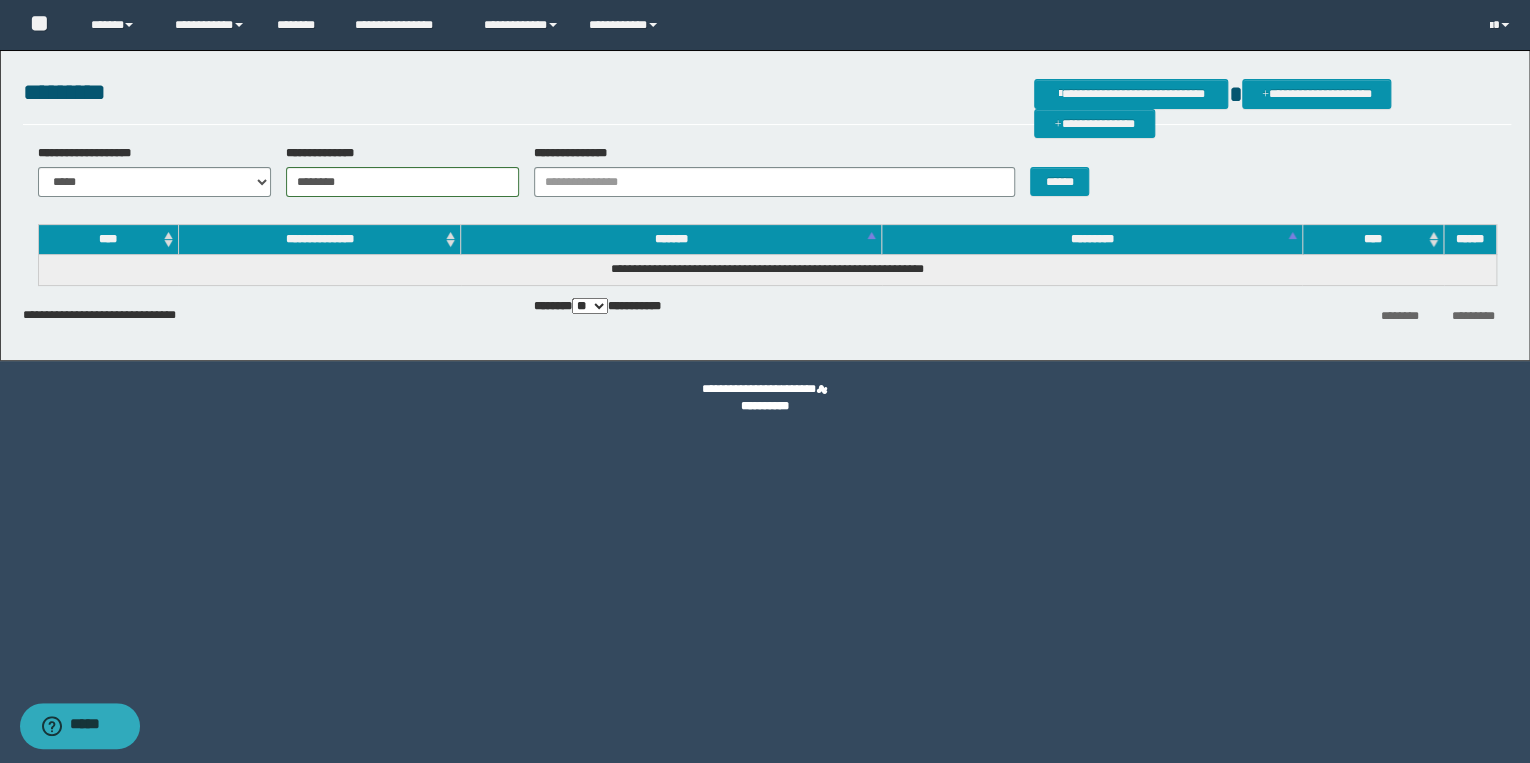 click on "******" at bounding box center (1077, 170) 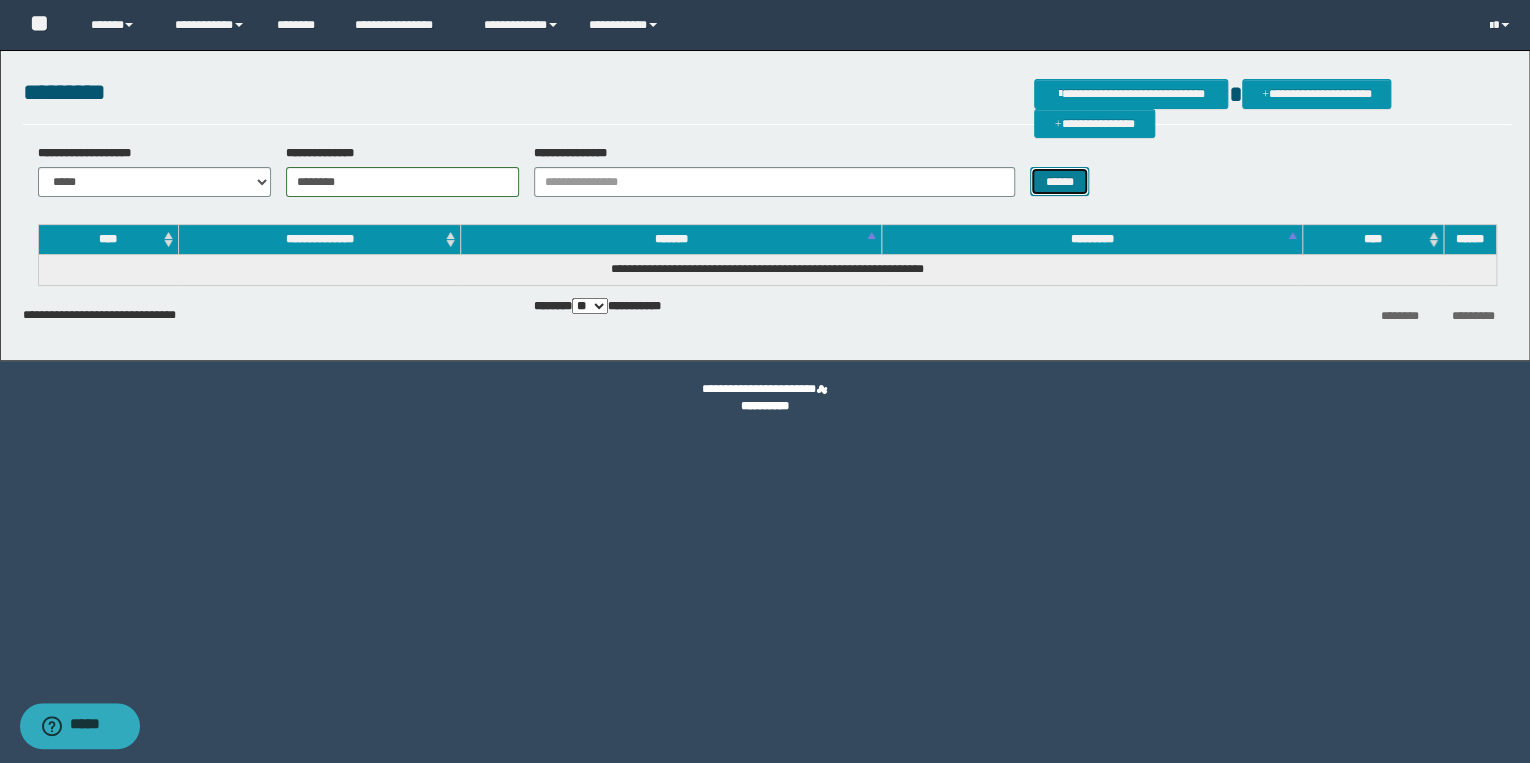 click on "******" at bounding box center (1059, 182) 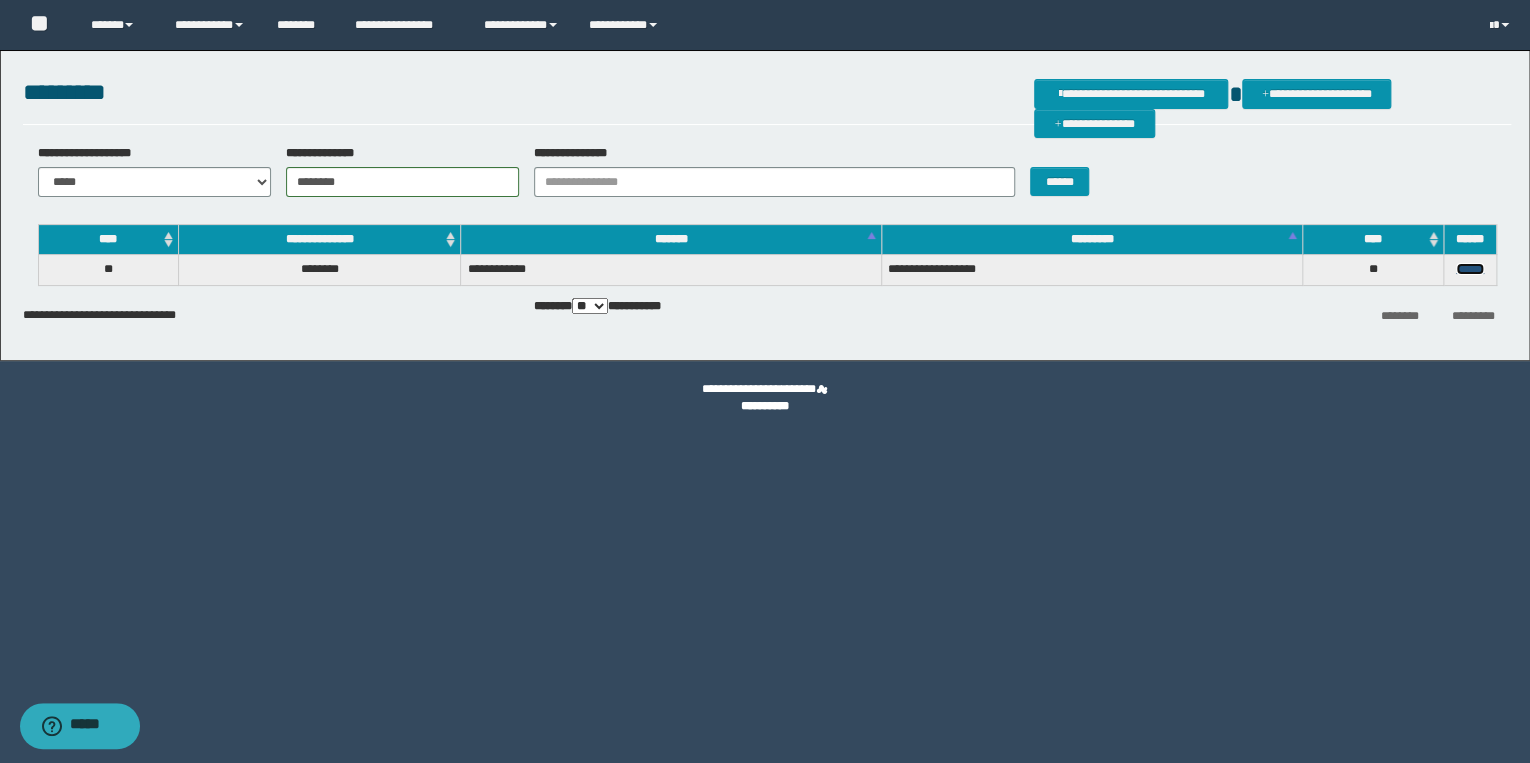 click on "******" at bounding box center [1470, 269] 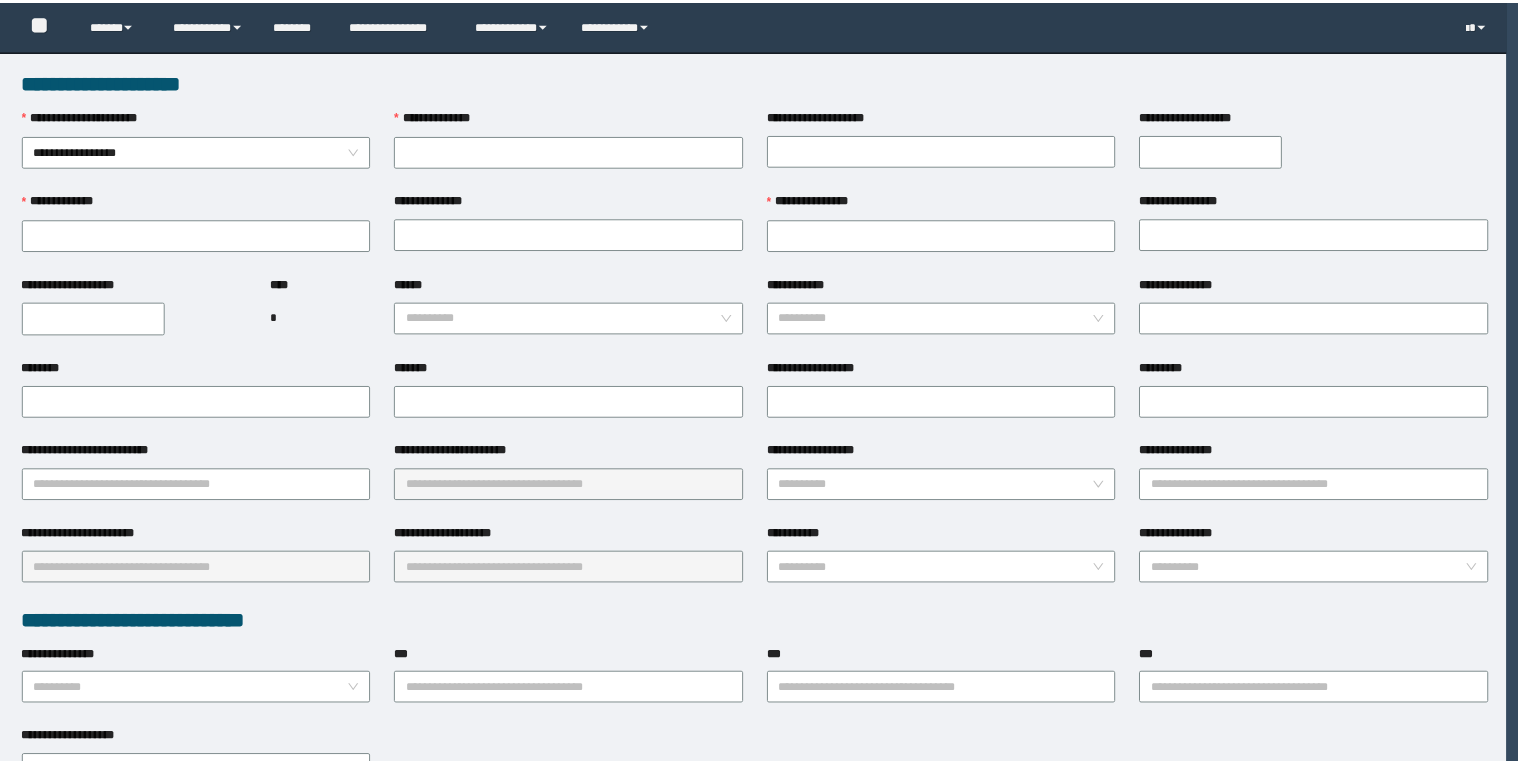 scroll, scrollTop: 0, scrollLeft: 0, axis: both 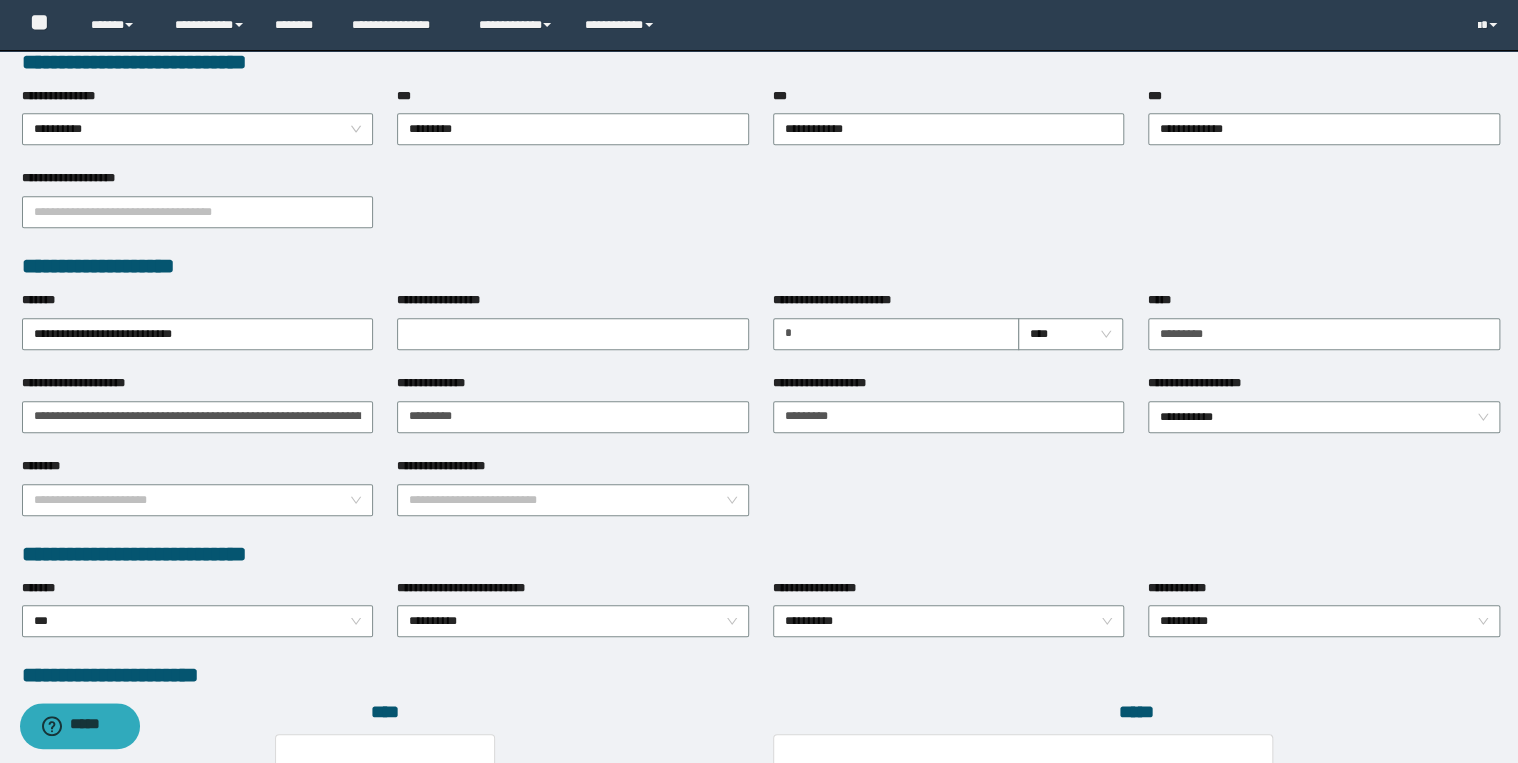 click on "*******" at bounding box center [198, 304] 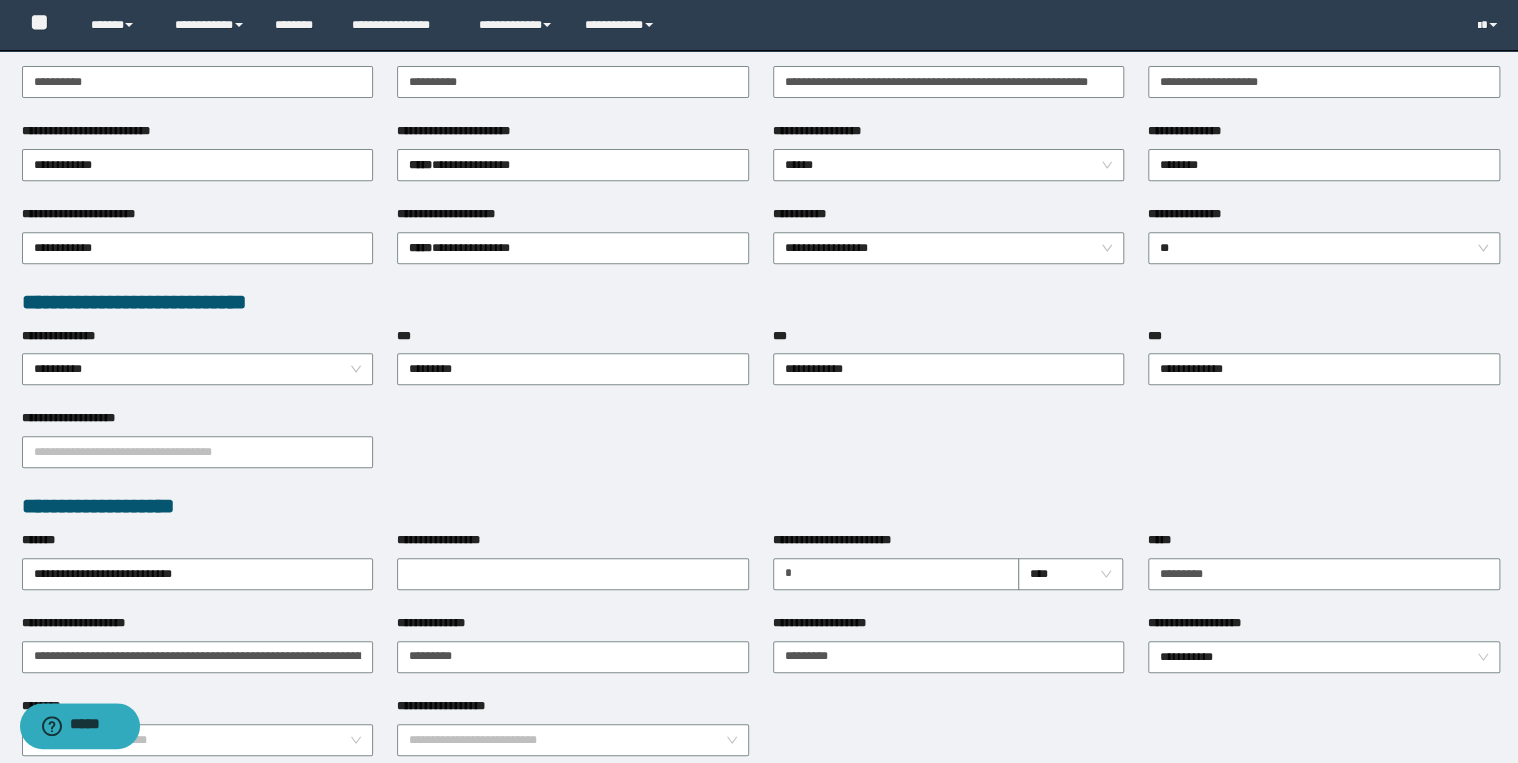 scroll, scrollTop: 298, scrollLeft: 0, axis: vertical 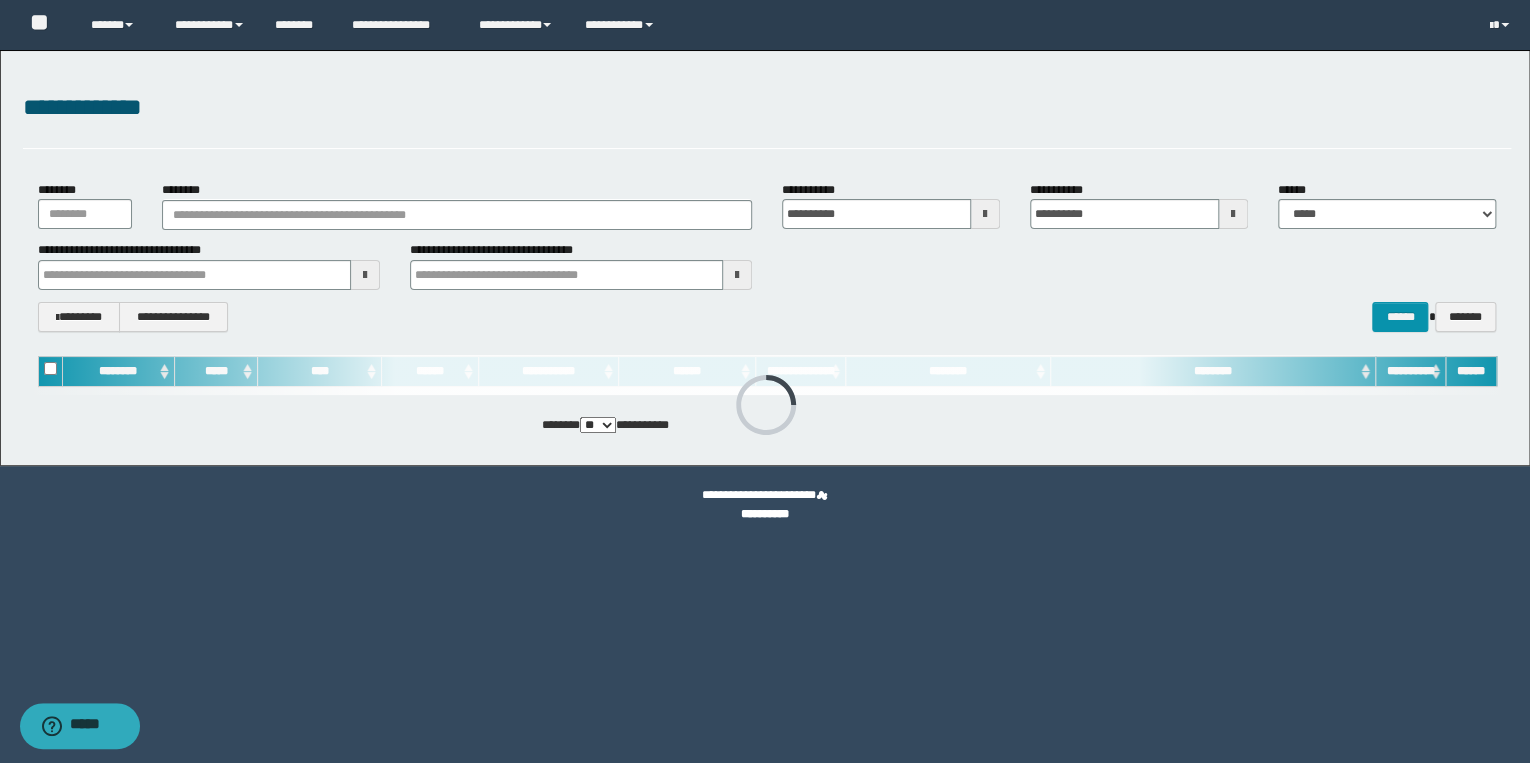 click on "**********" at bounding box center (765, 258) 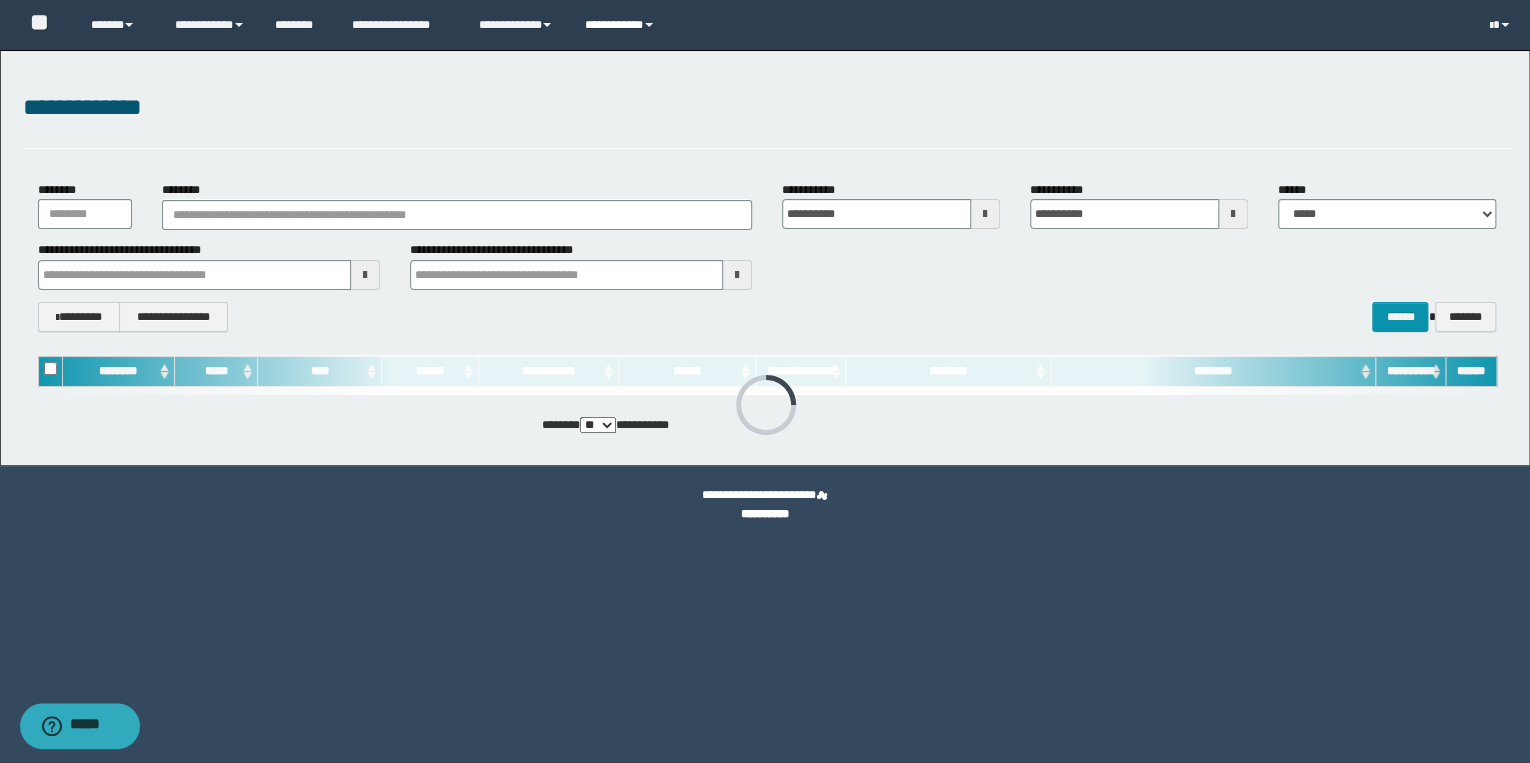 click on "**********" at bounding box center [622, 25] 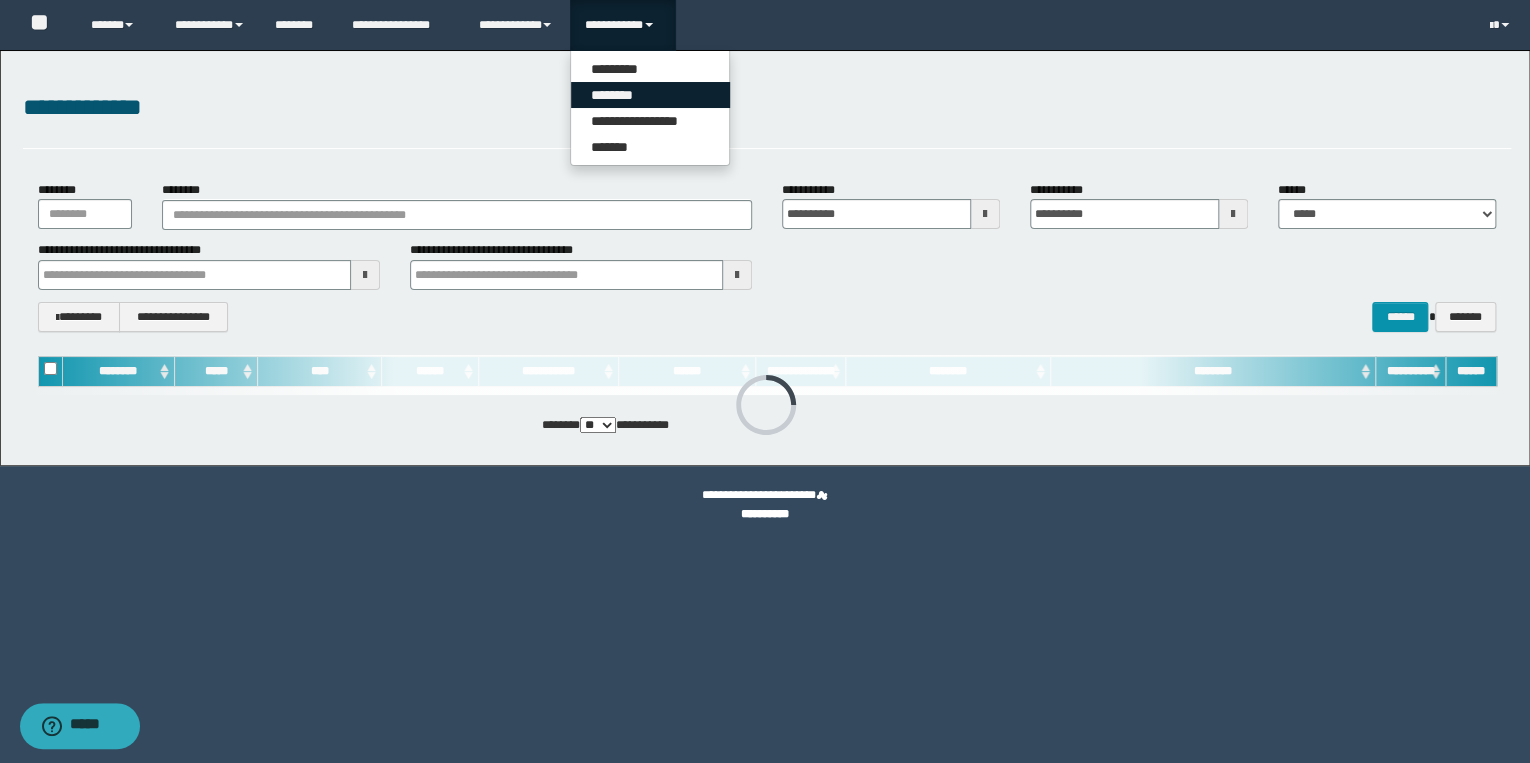 click on "********" at bounding box center (650, 95) 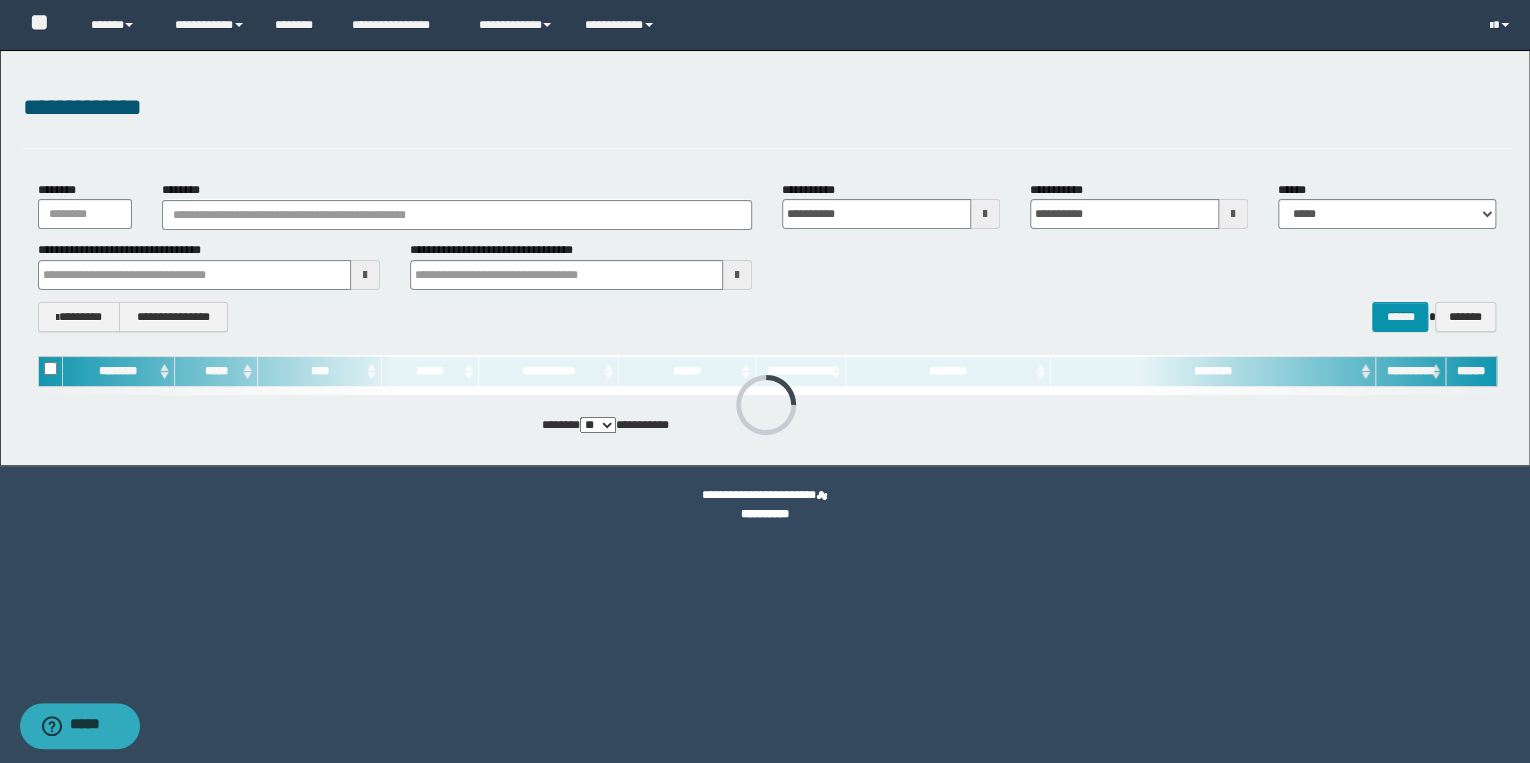 click on "**********" at bounding box center [765, 258] 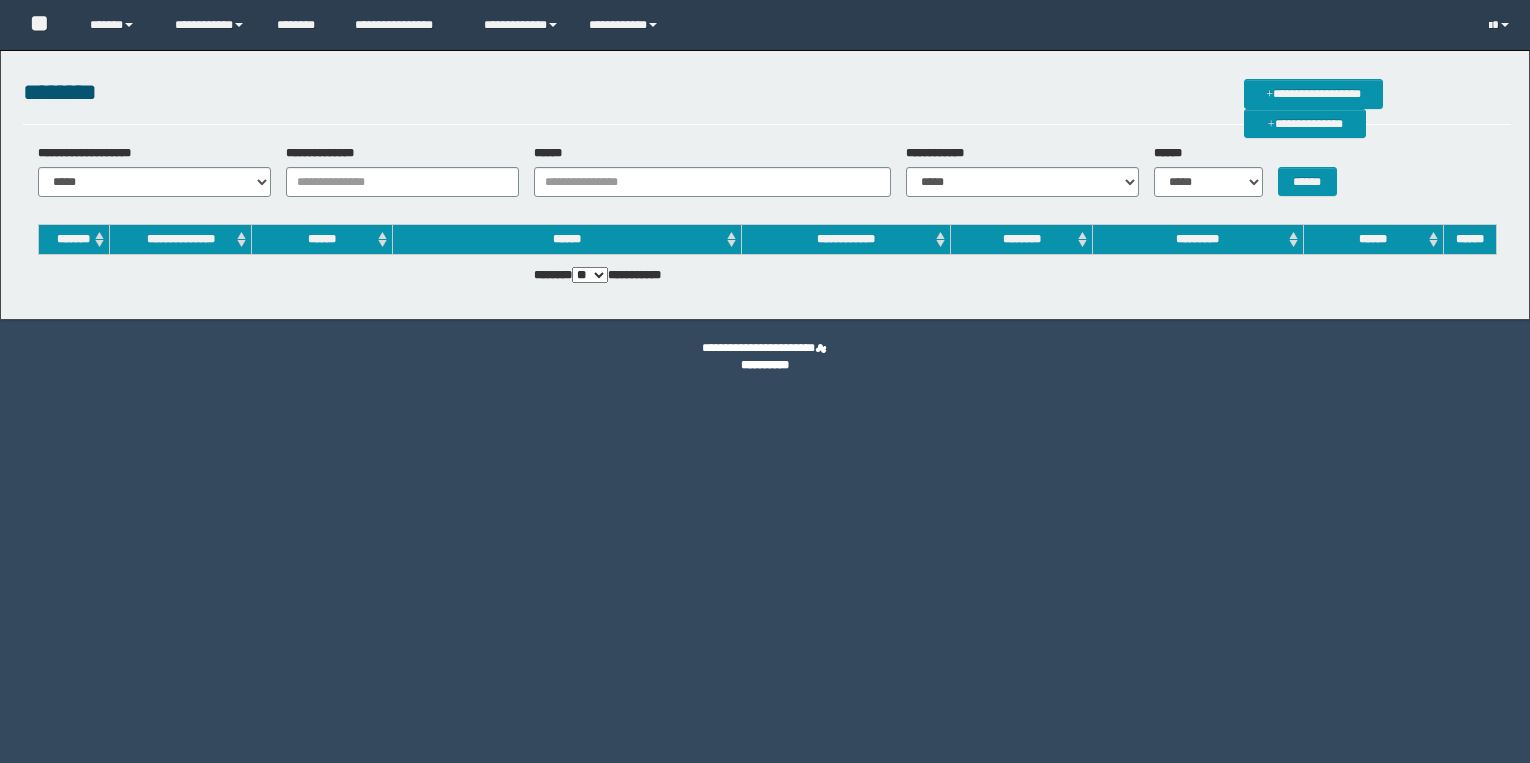 scroll, scrollTop: 0, scrollLeft: 0, axis: both 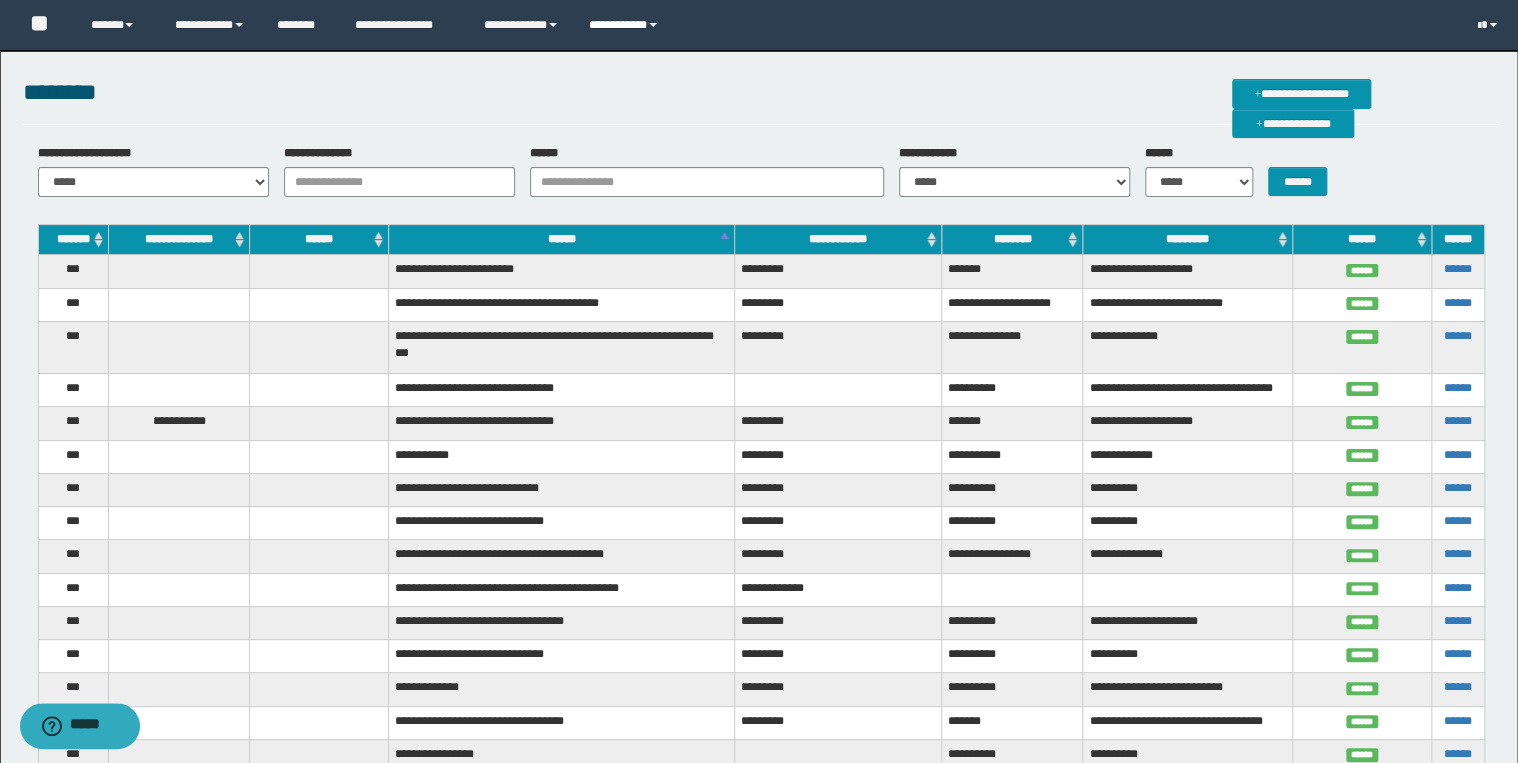 click on "**********" at bounding box center [626, 25] 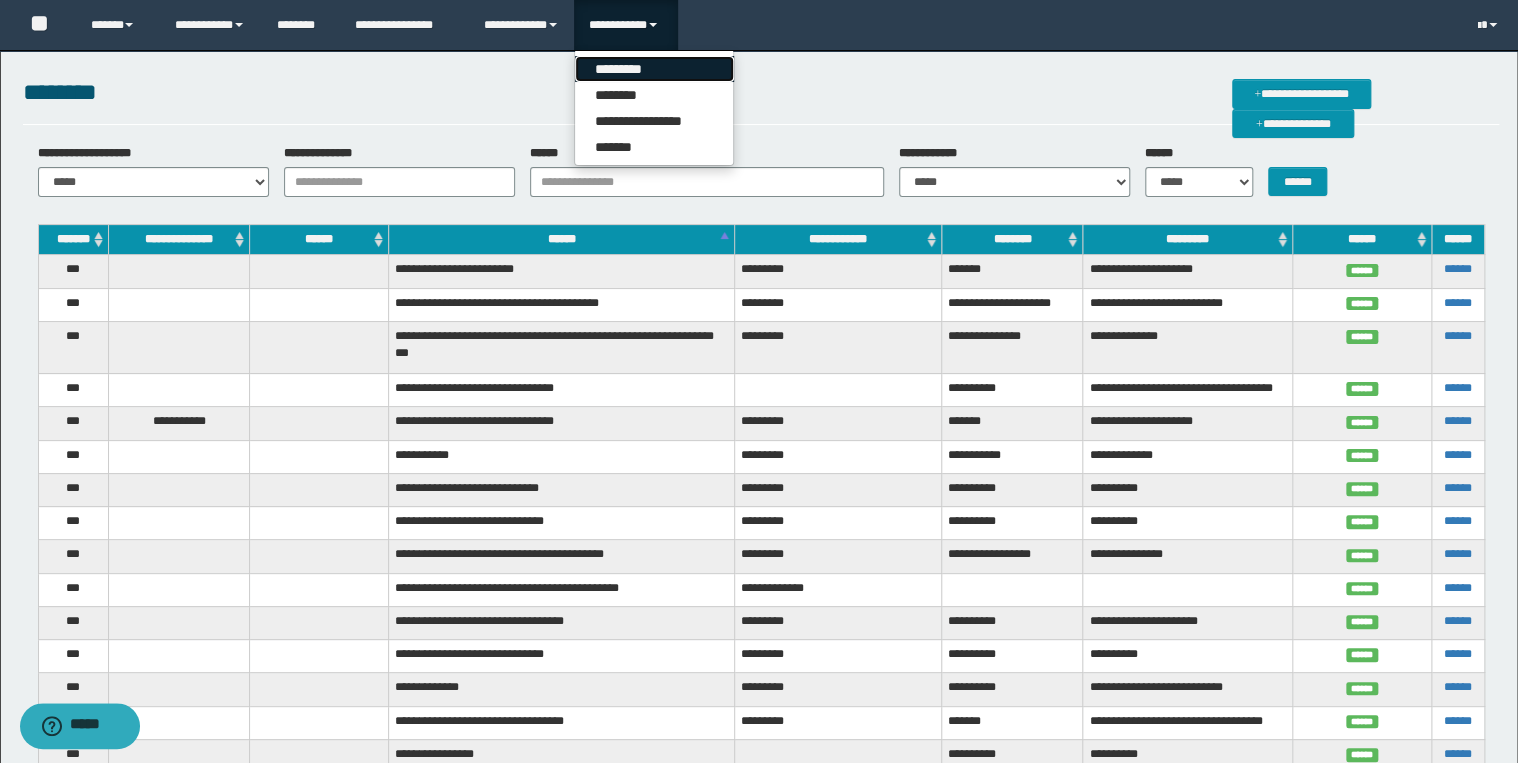 click on "*********" at bounding box center (654, 69) 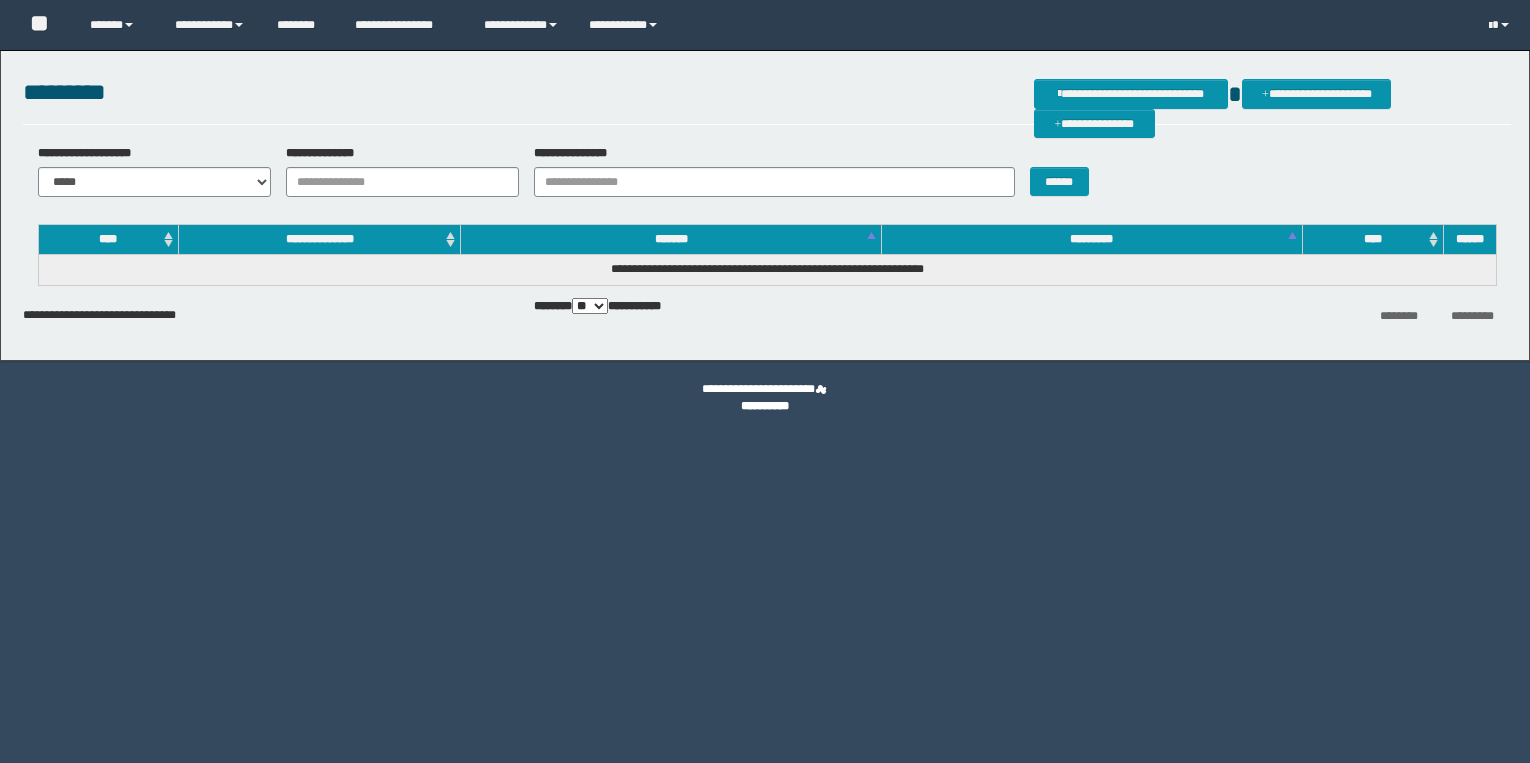 scroll, scrollTop: 0, scrollLeft: 0, axis: both 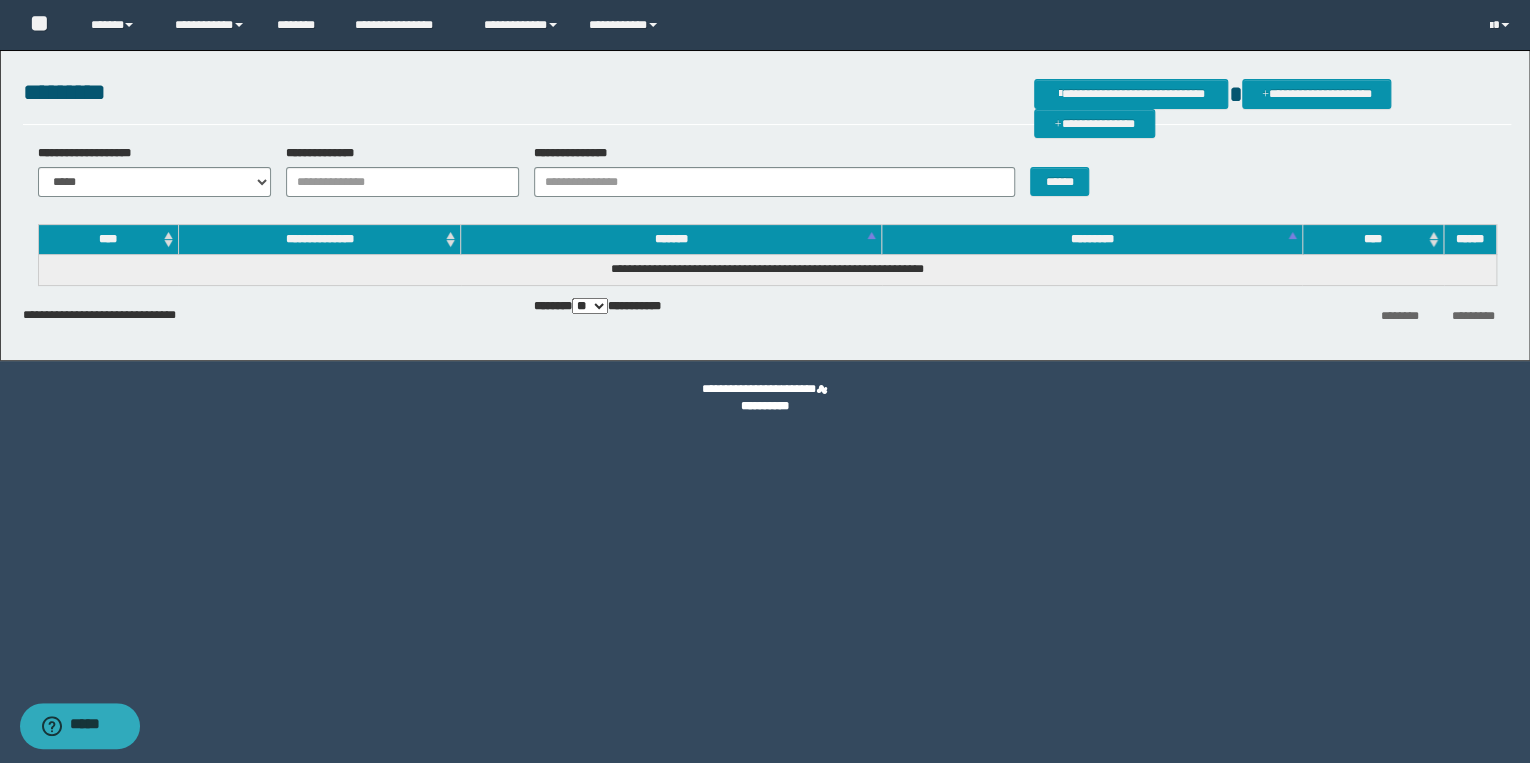 drag, startPoint x: 474, startPoint y: 152, endPoint x: 456, endPoint y: 176, distance: 30 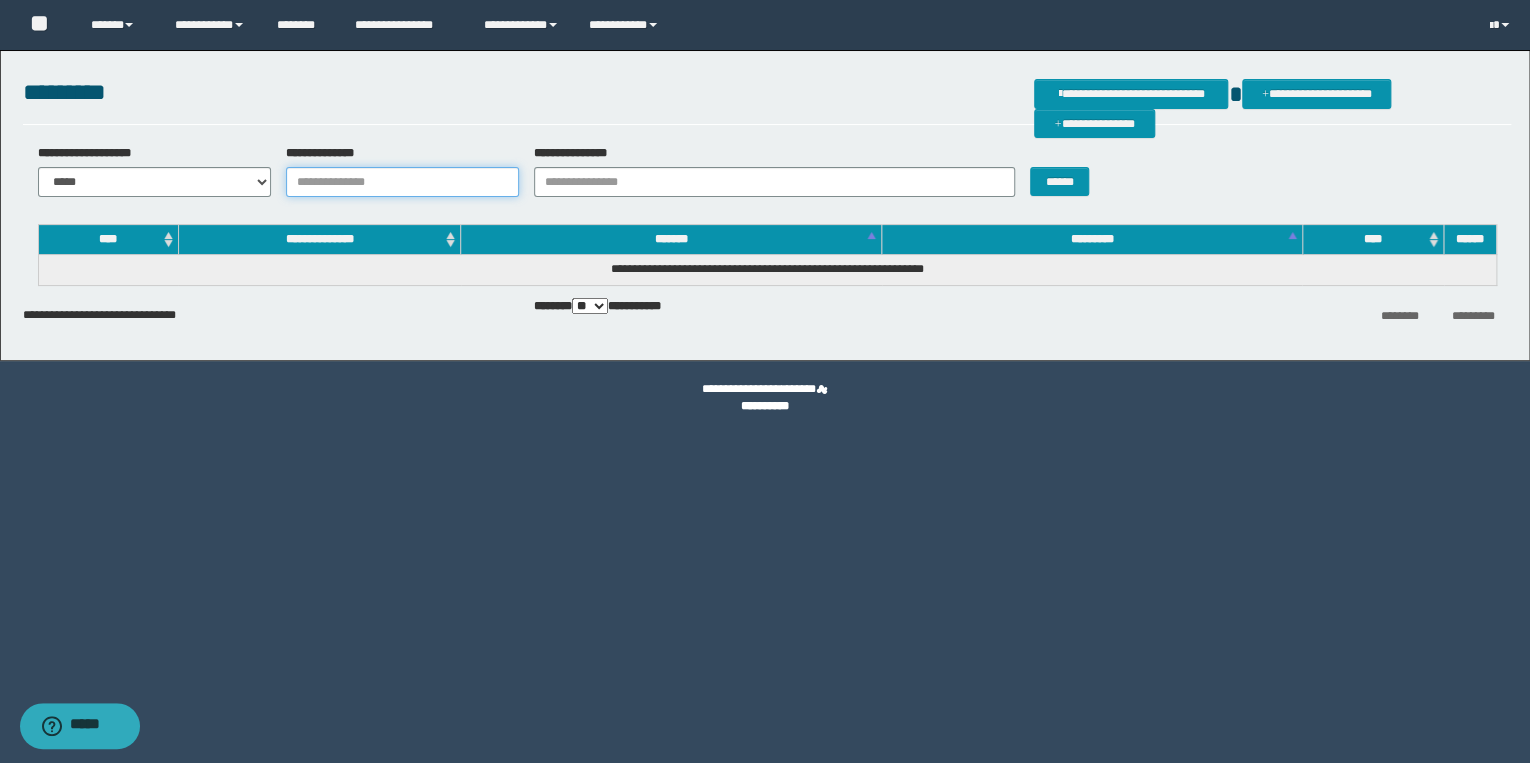 click on "**********" at bounding box center (402, 182) 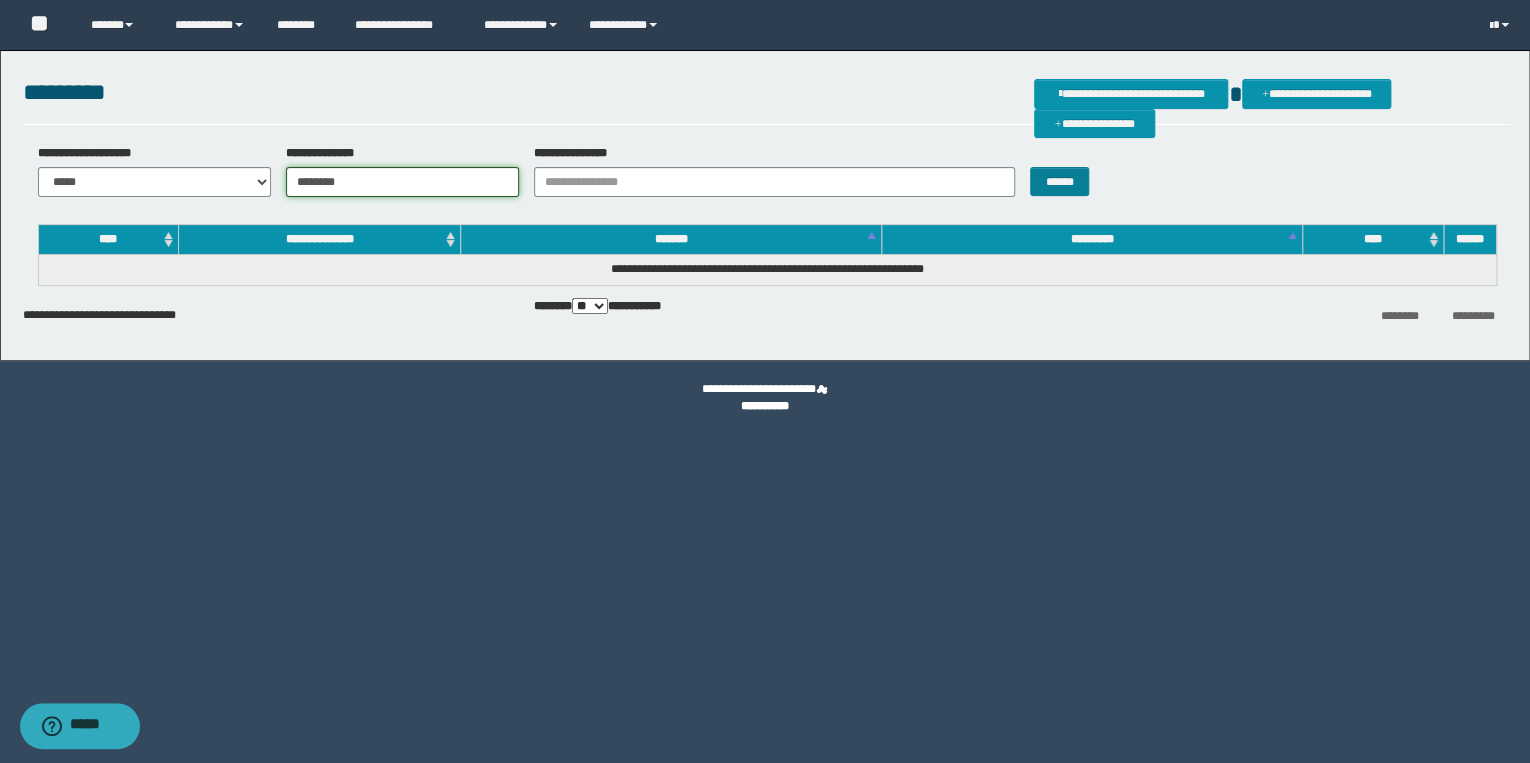 type on "********" 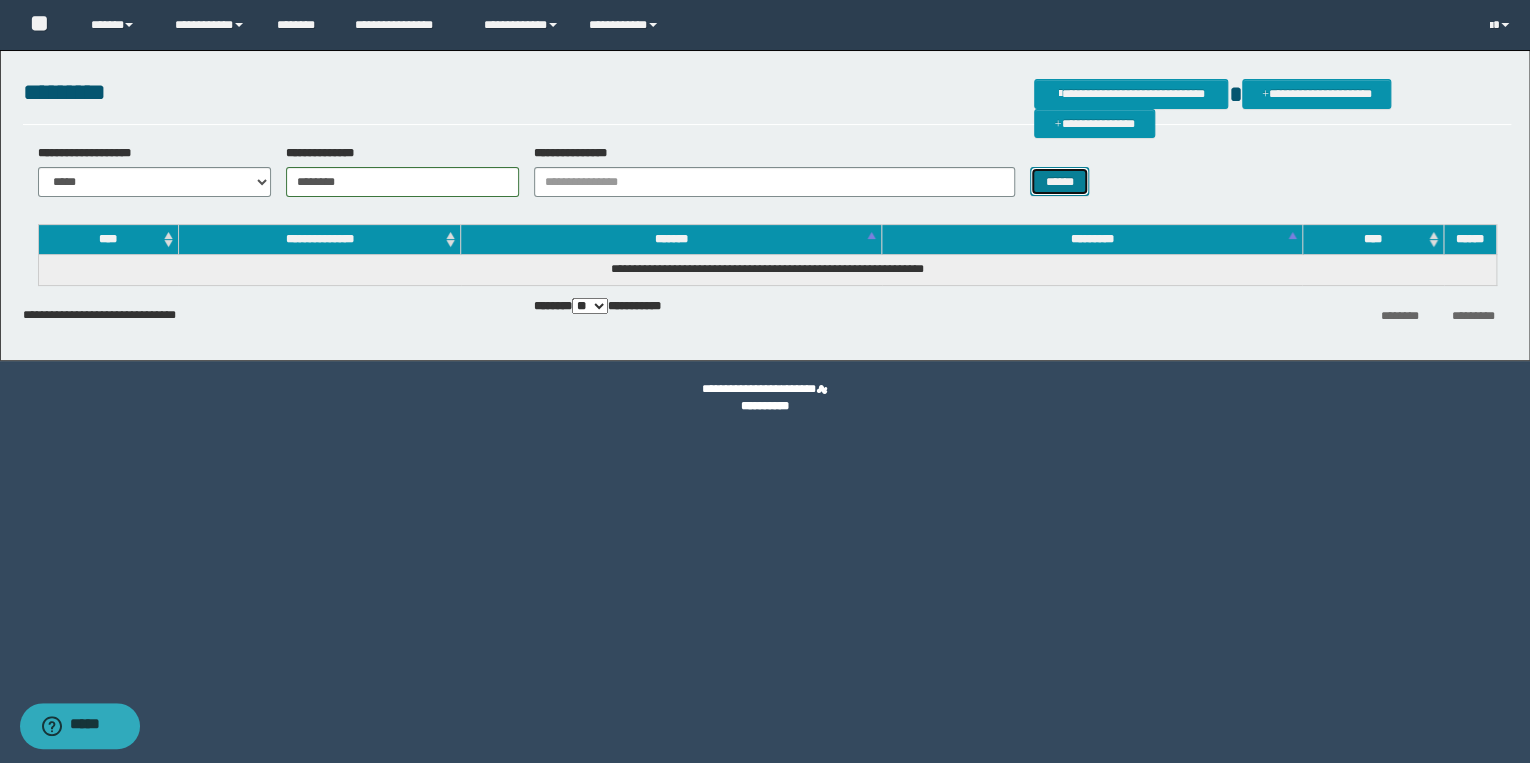 click on "******" at bounding box center [1059, 182] 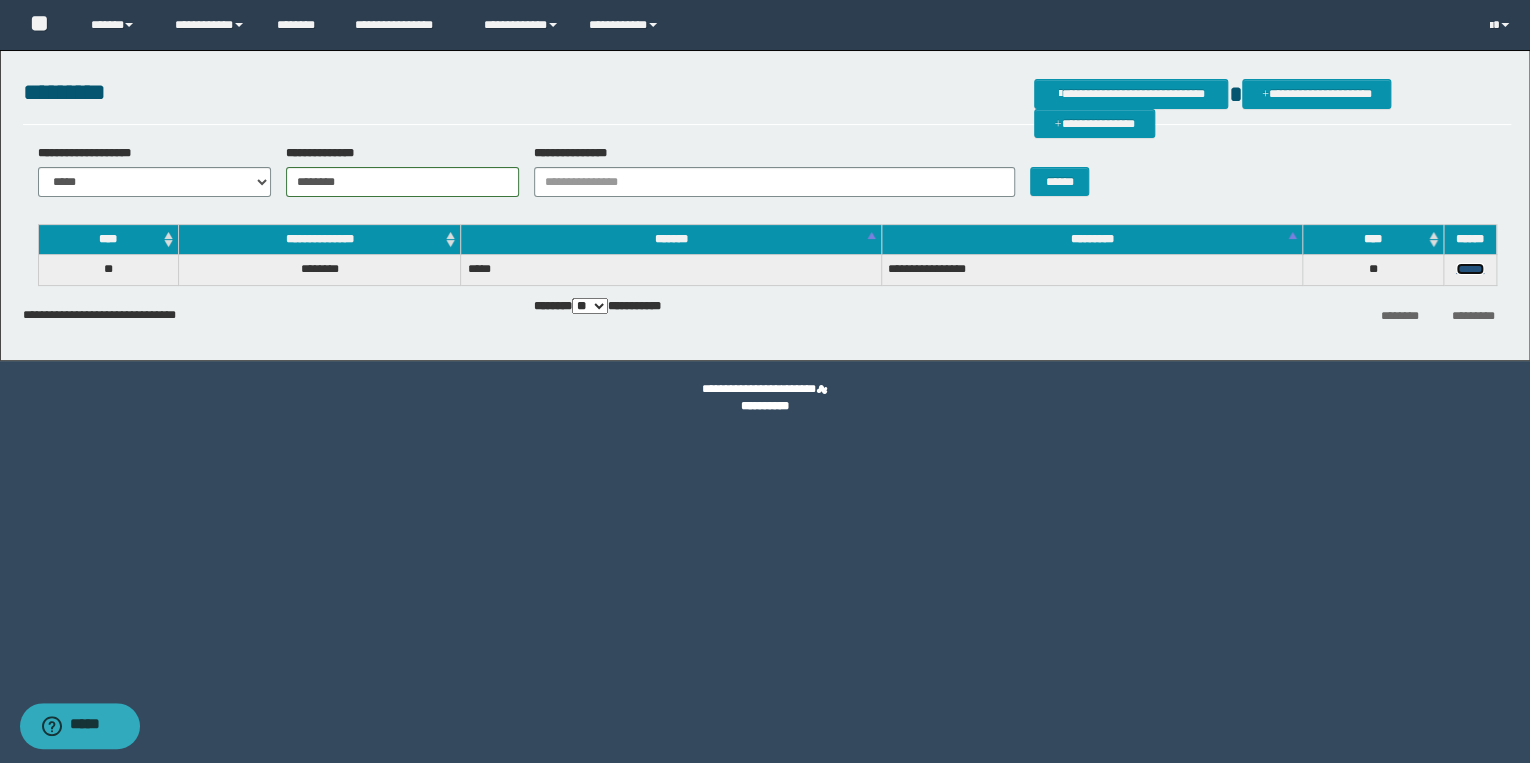 click on "******" at bounding box center [1470, 269] 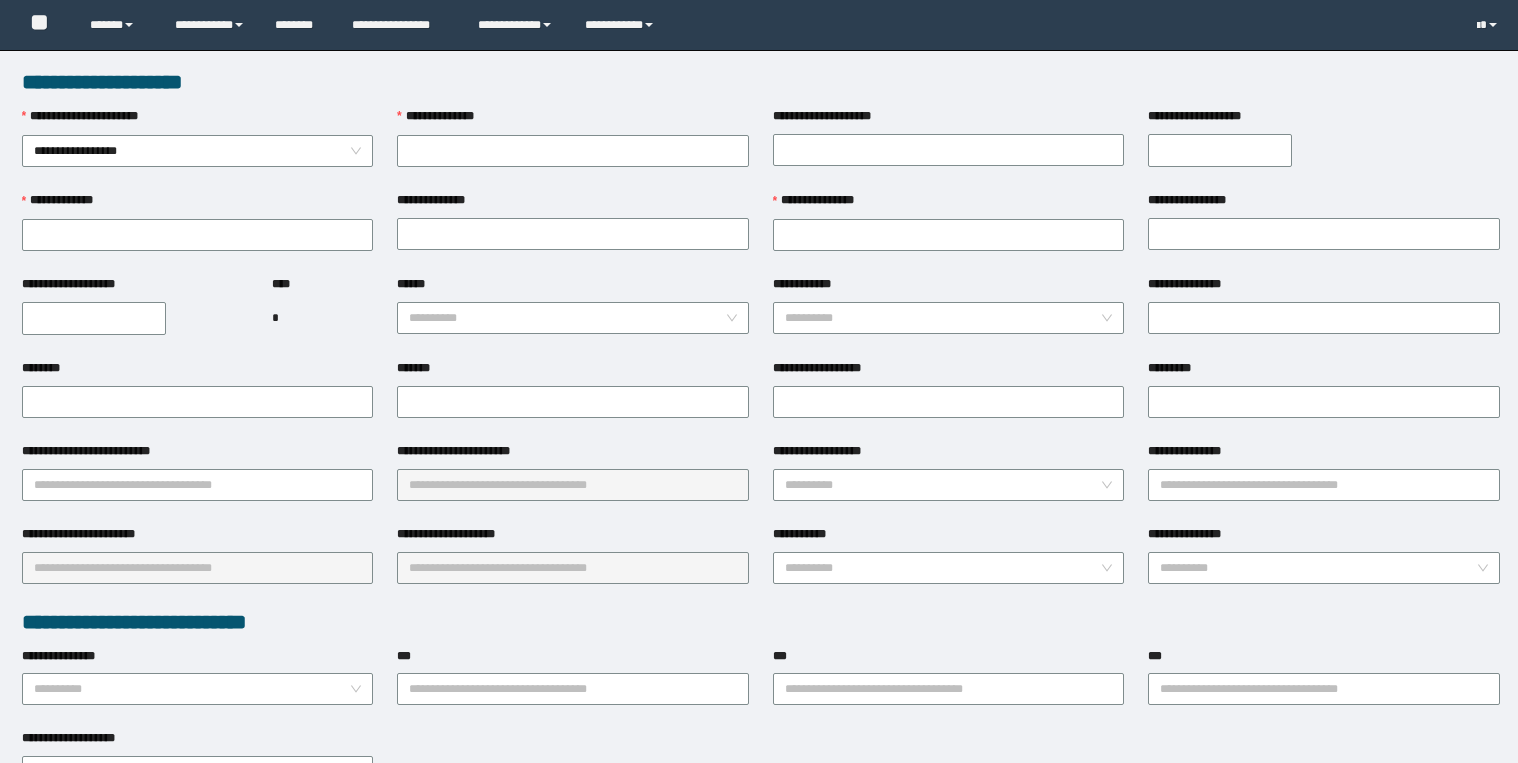 scroll, scrollTop: 0, scrollLeft: 0, axis: both 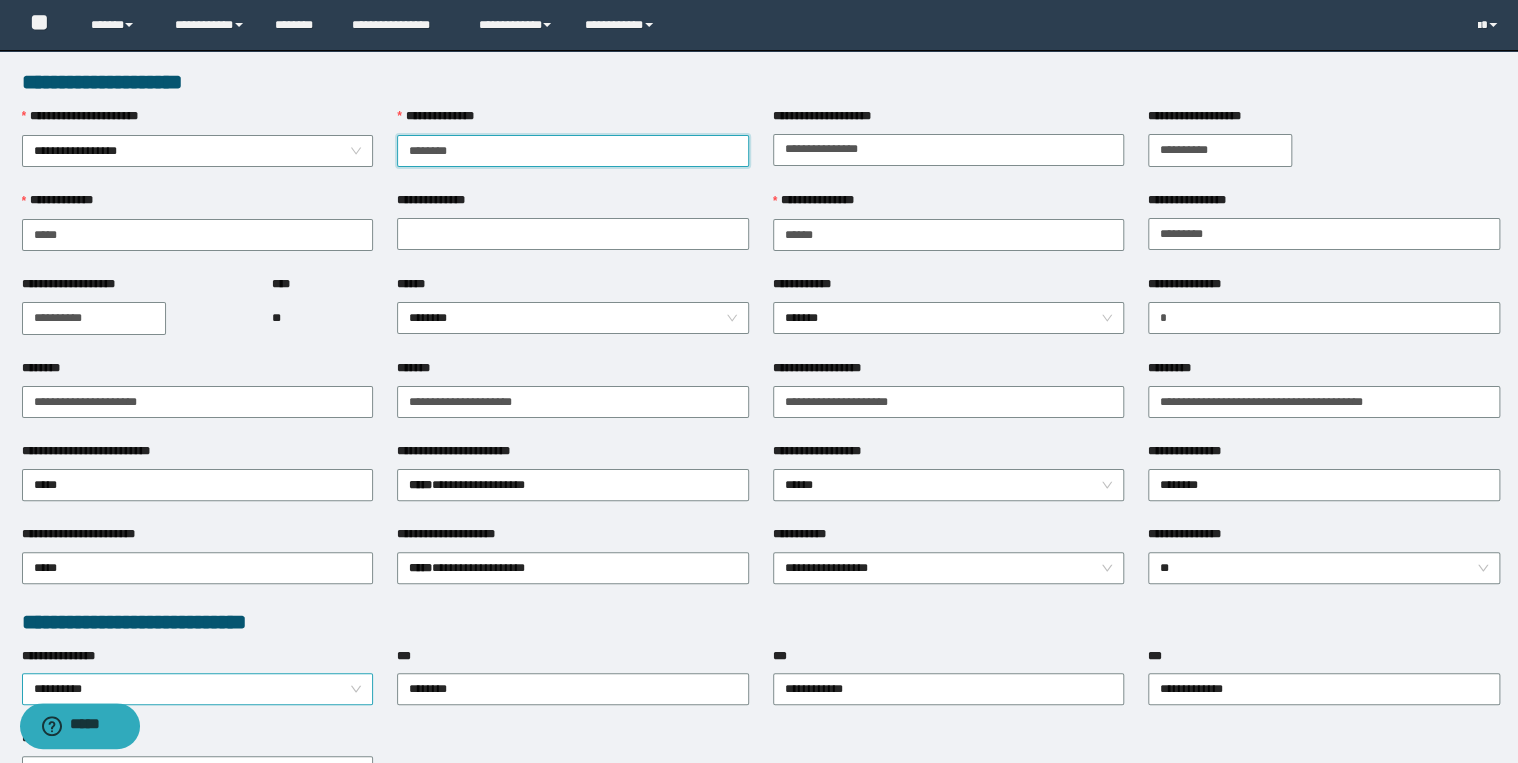 type on "********" 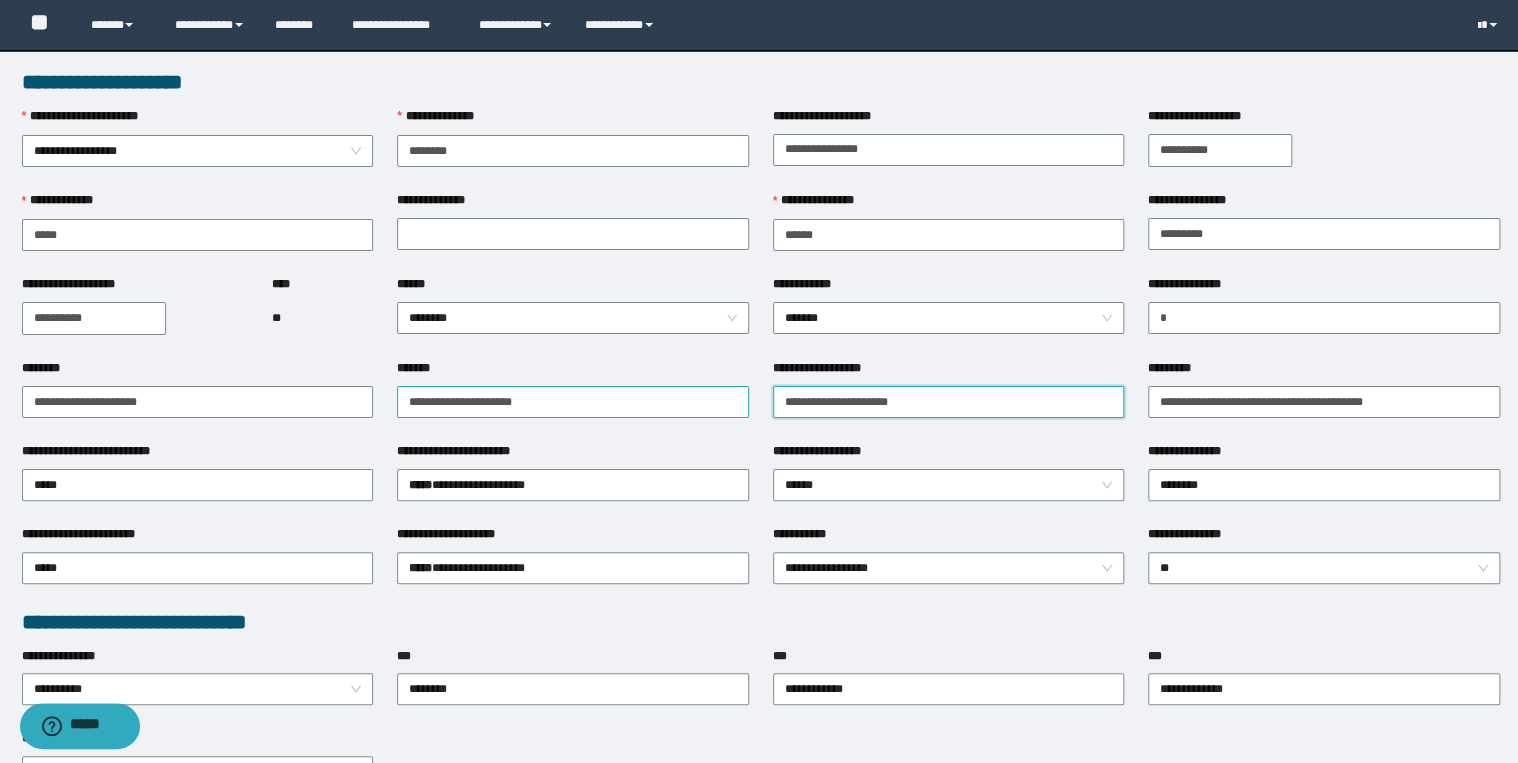 drag, startPoint x: 955, startPoint y: 400, endPoint x: 712, endPoint y: 401, distance: 243.00206 